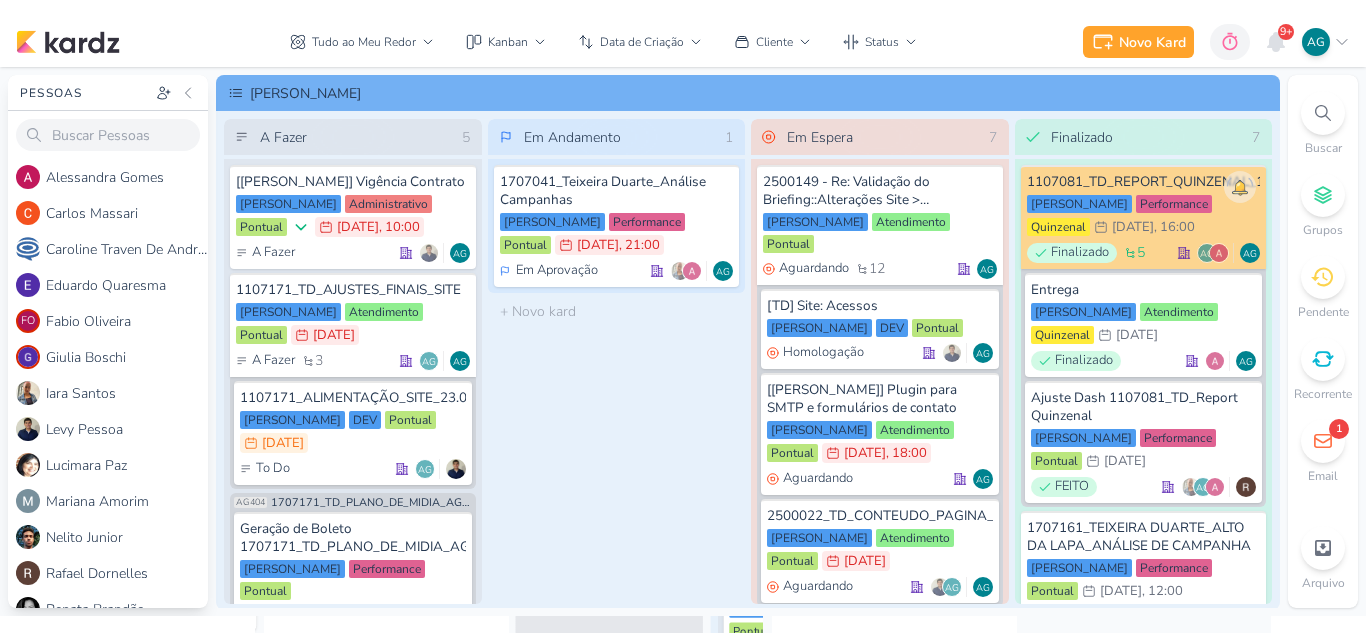 scroll, scrollTop: 0, scrollLeft: 0, axis: both 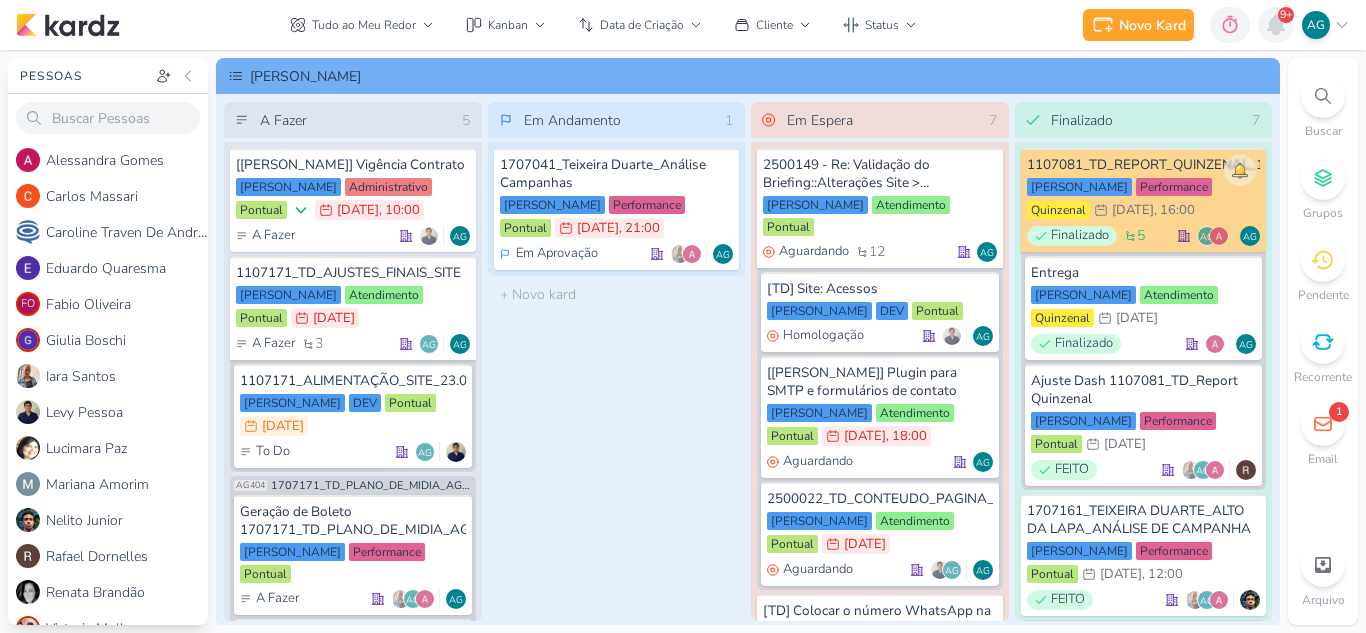 click 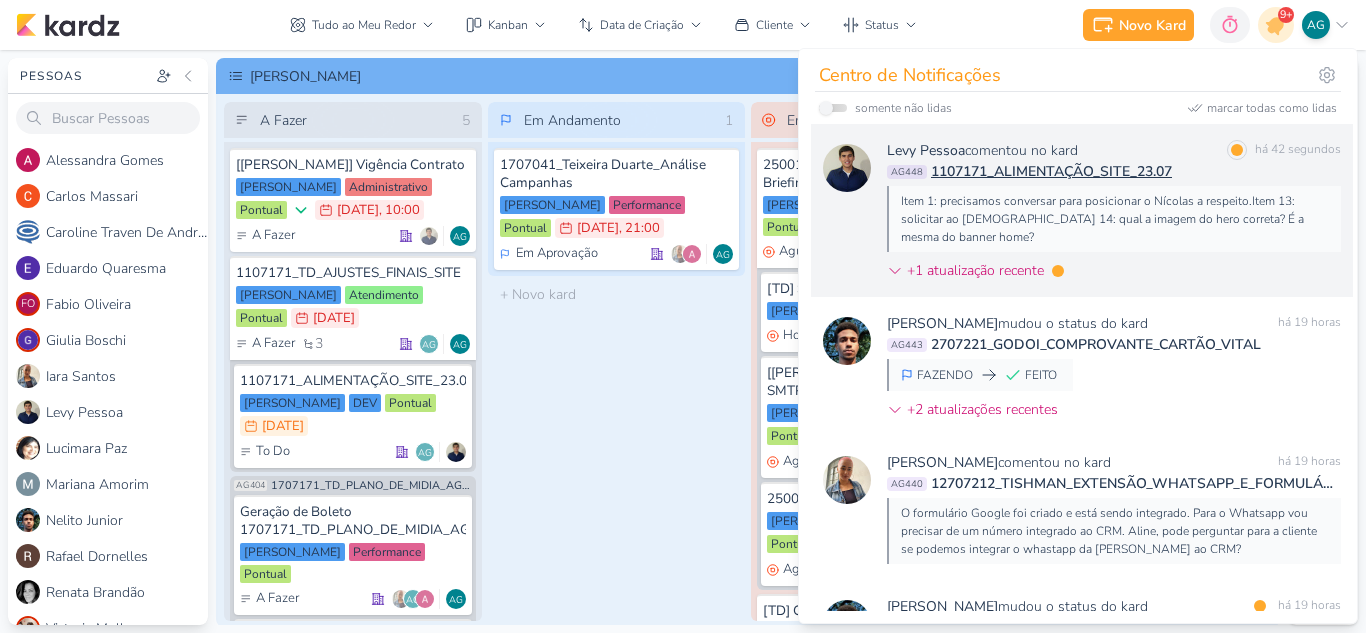 click on "Item 1: precisamos conversar para posicionar o Nícolas a respeito.Item 13: solicitar ao FábioItem 14: qual a imagem do hero correta? É a mesma do banner home?" at bounding box center [1113, 219] 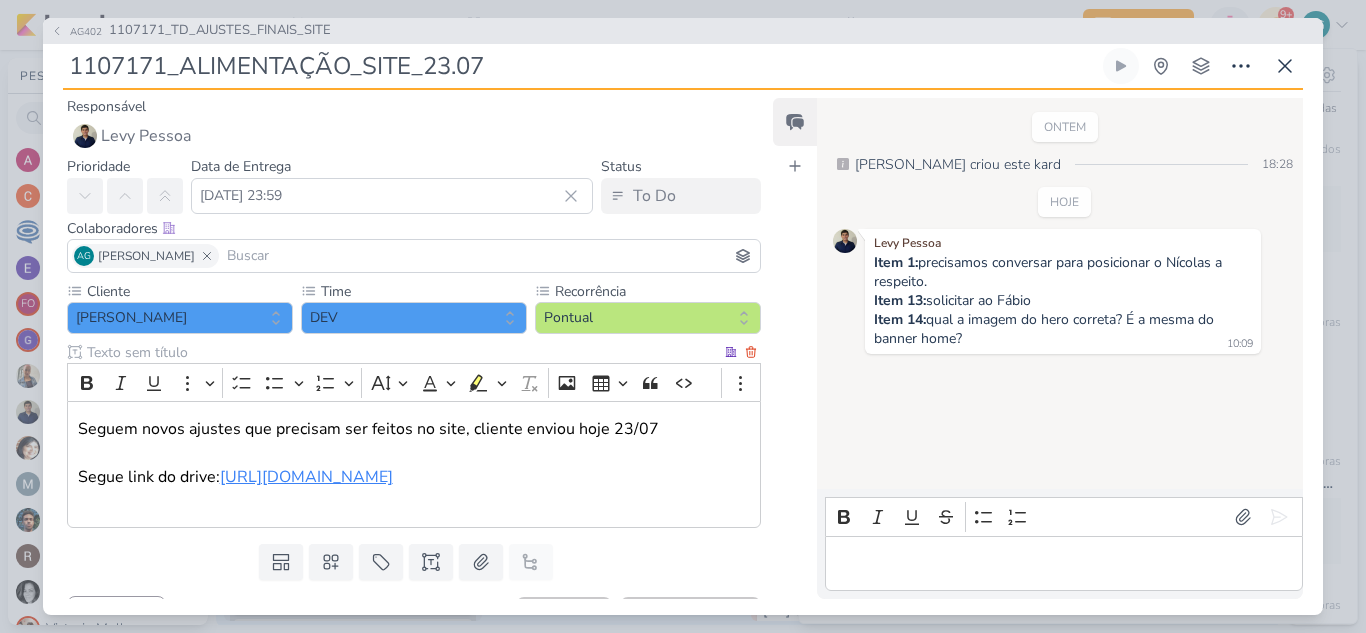 click on "[URL][DOMAIN_NAME]" at bounding box center [306, 477] 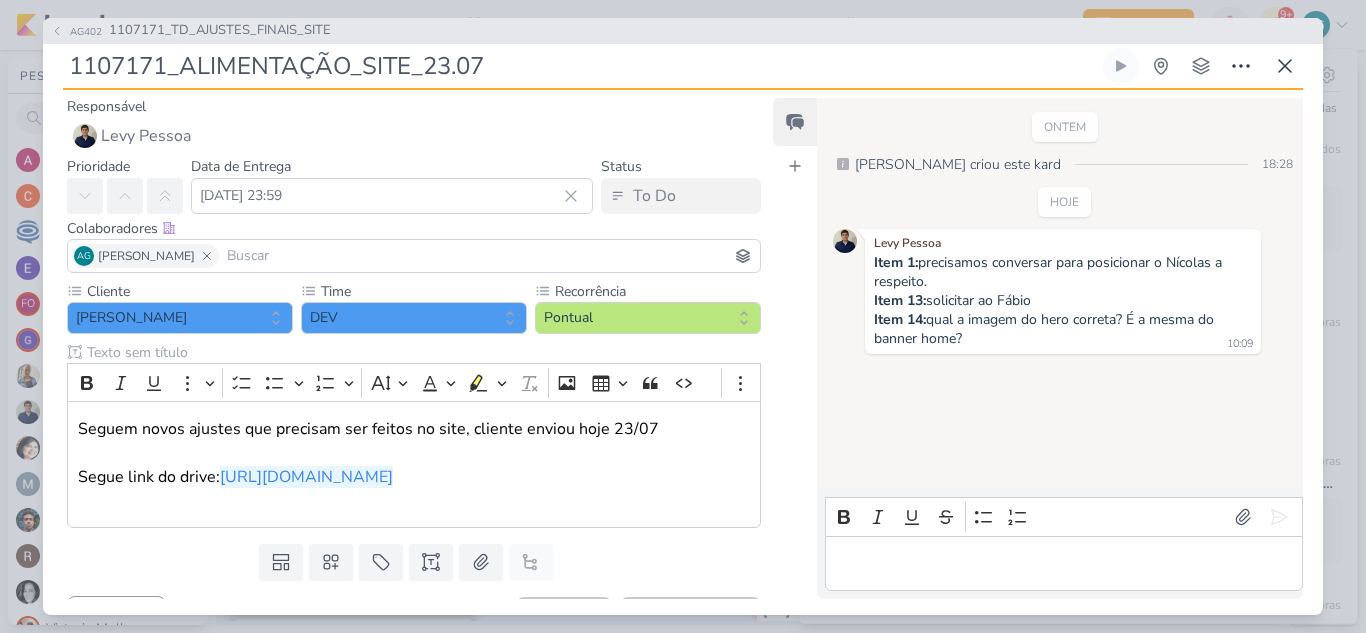 drag, startPoint x: 1041, startPoint y: 300, endPoint x: 867, endPoint y: 304, distance: 174.04597 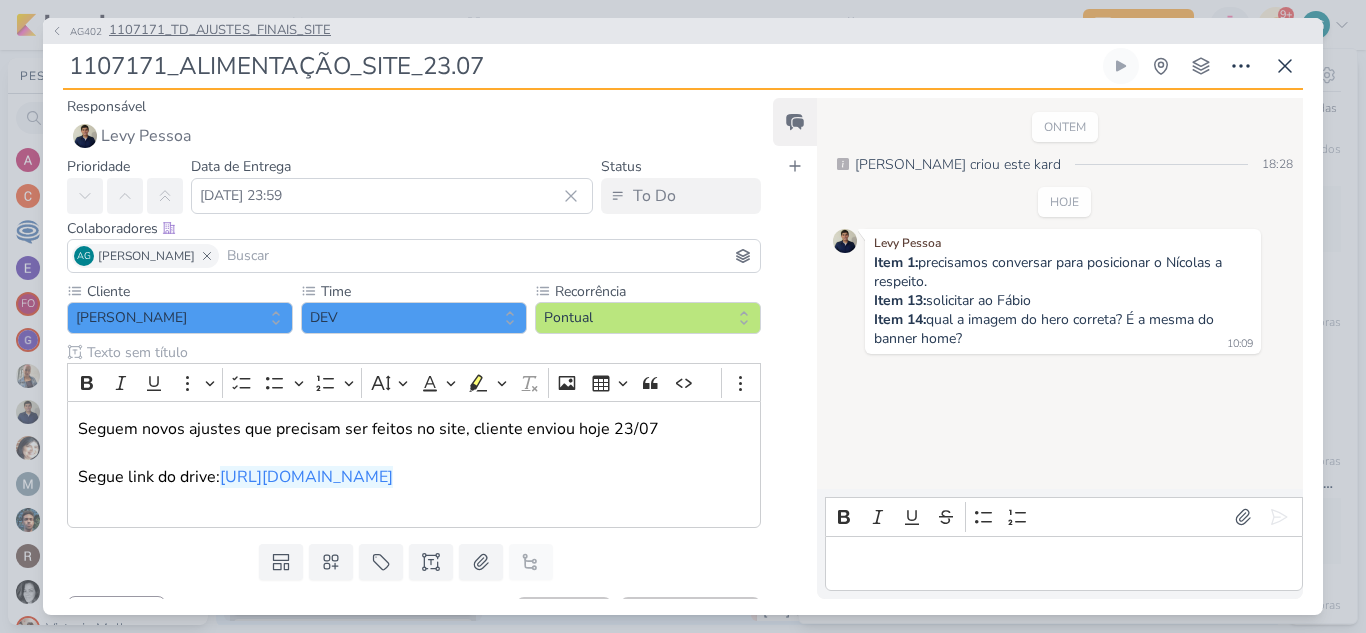 click on "1107171_TD_AJUSTES_FINAIS_SITE" at bounding box center [220, 31] 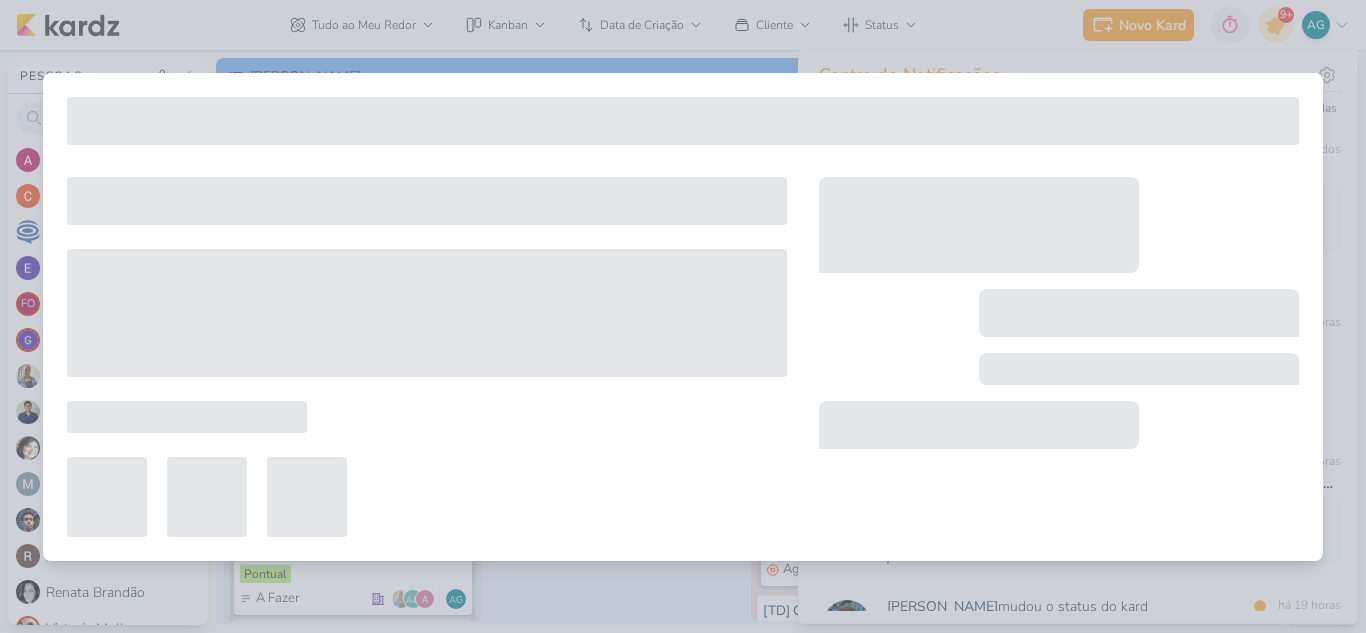 type on "1107171_TD_AJUSTES_FINAIS_SITE" 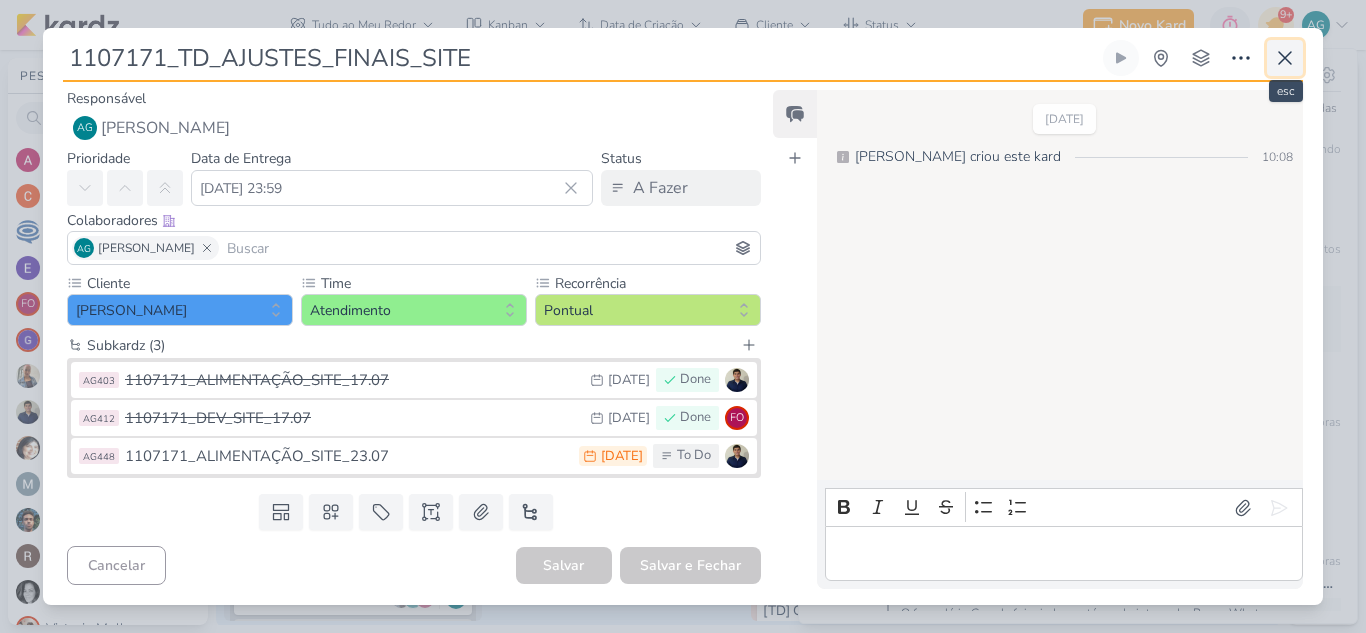 click 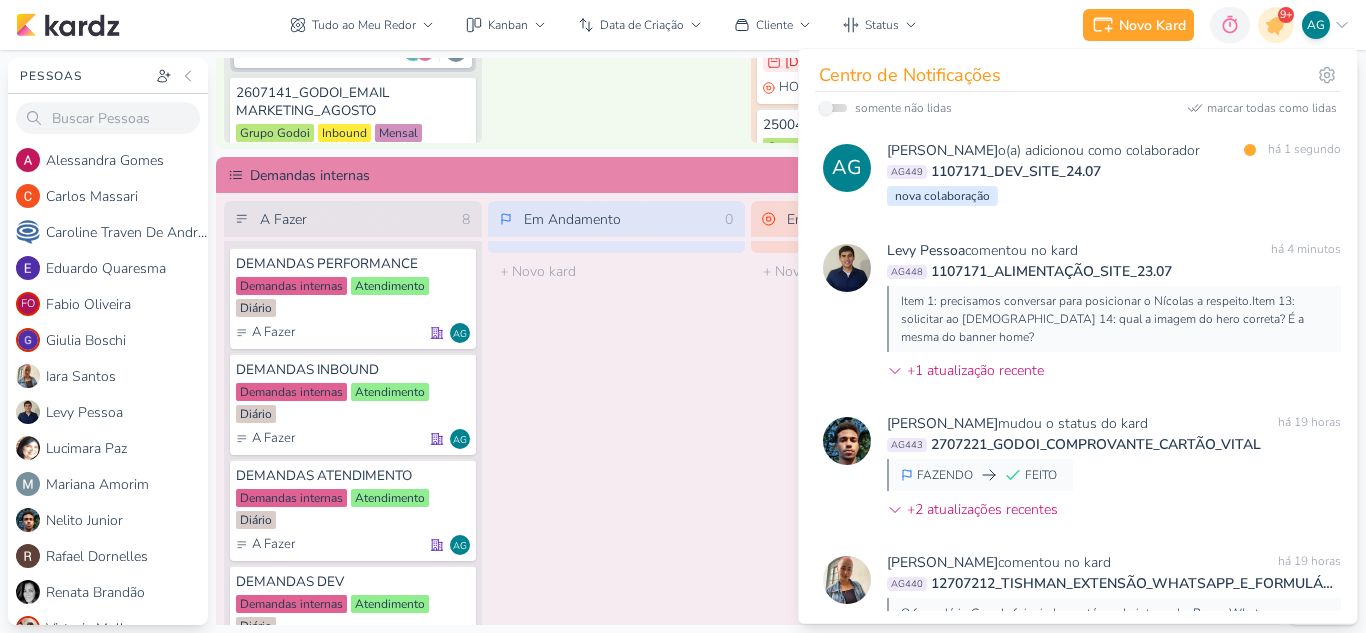 scroll, scrollTop: 1100, scrollLeft: 0, axis: vertical 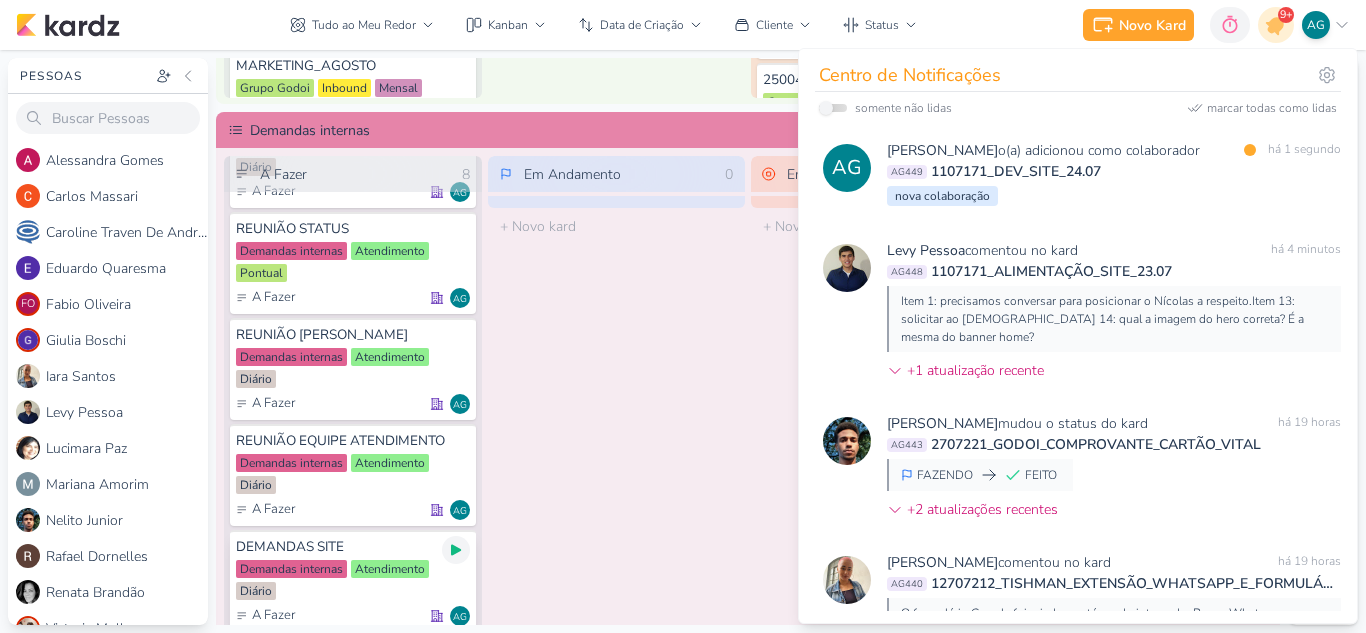click 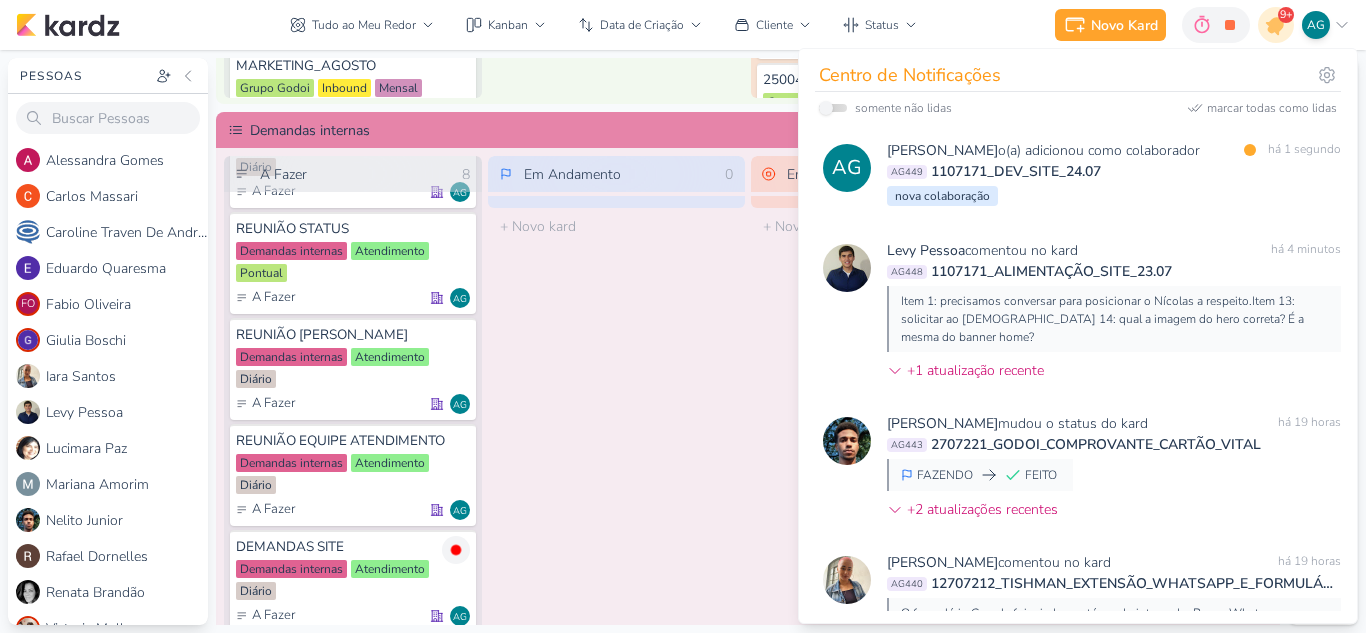 click on "Em Andamento
0
O título do kard deve ter menos que 100 caracteres" at bounding box center (617, 415) 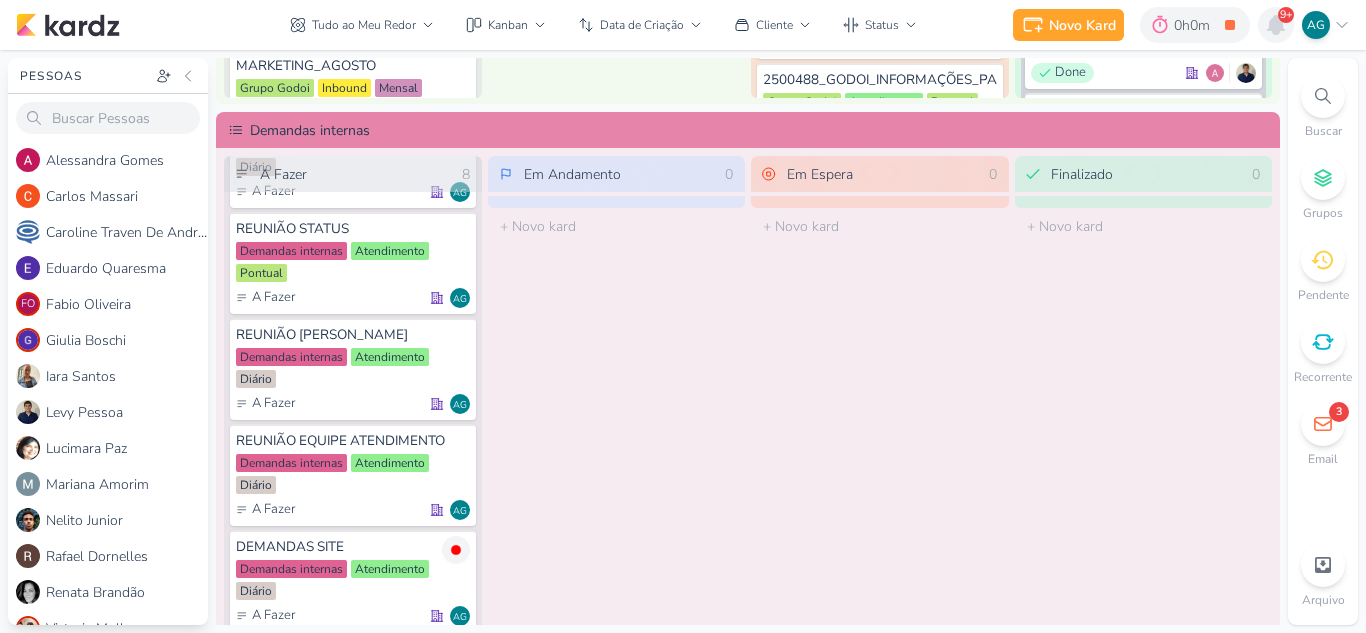 click 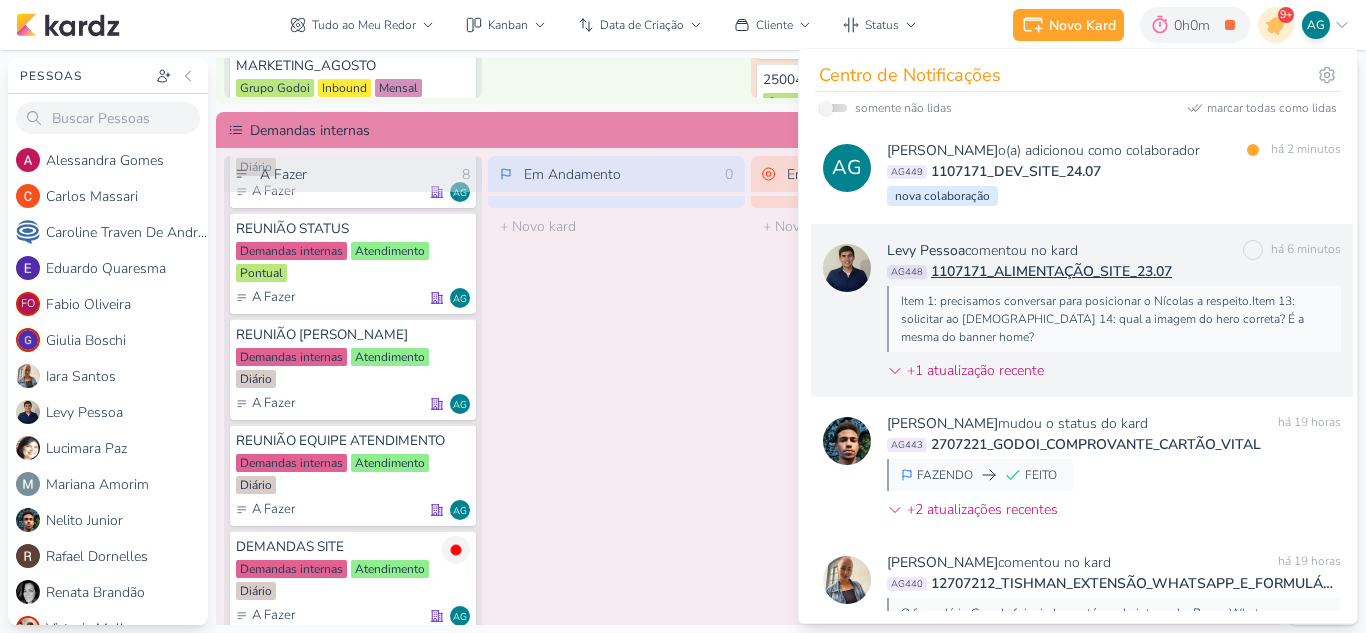 click on "Item 1: precisamos conversar para posicionar o Nícolas a respeito.Item 13: solicitar ao FábioItem 14: qual a imagem do hero correta? É a mesma do banner home?" at bounding box center [1113, 319] 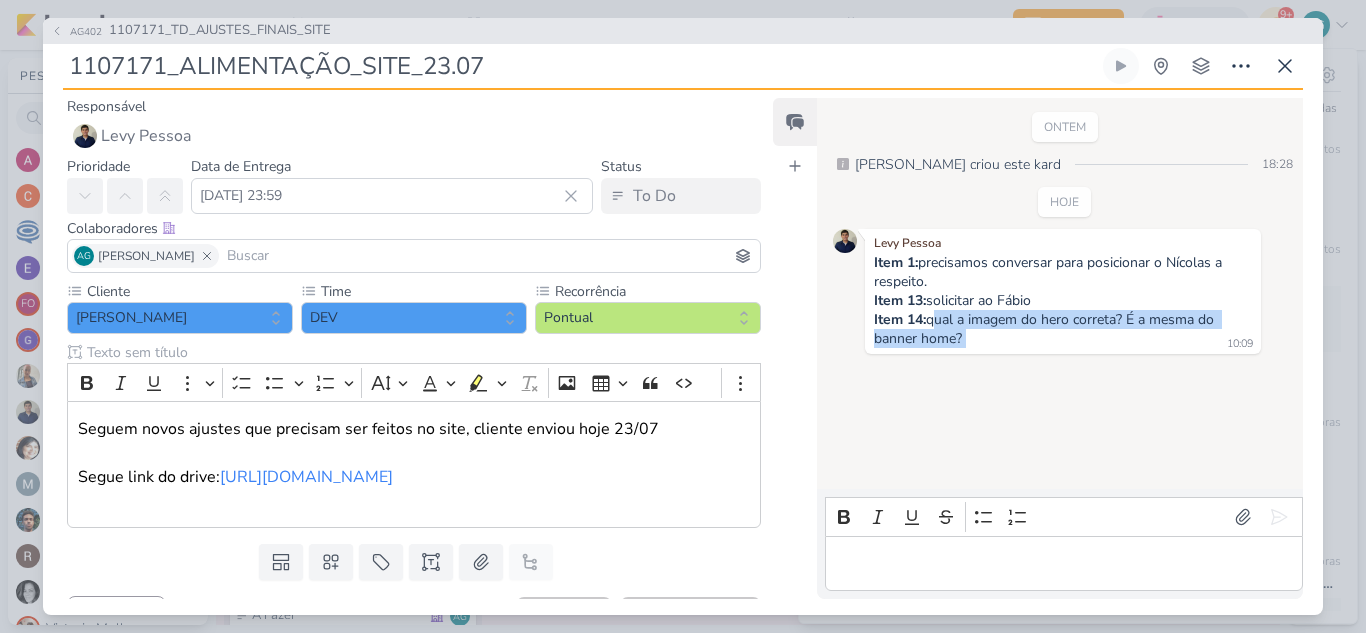 drag, startPoint x: 932, startPoint y: 323, endPoint x: 997, endPoint y: 349, distance: 70.00714 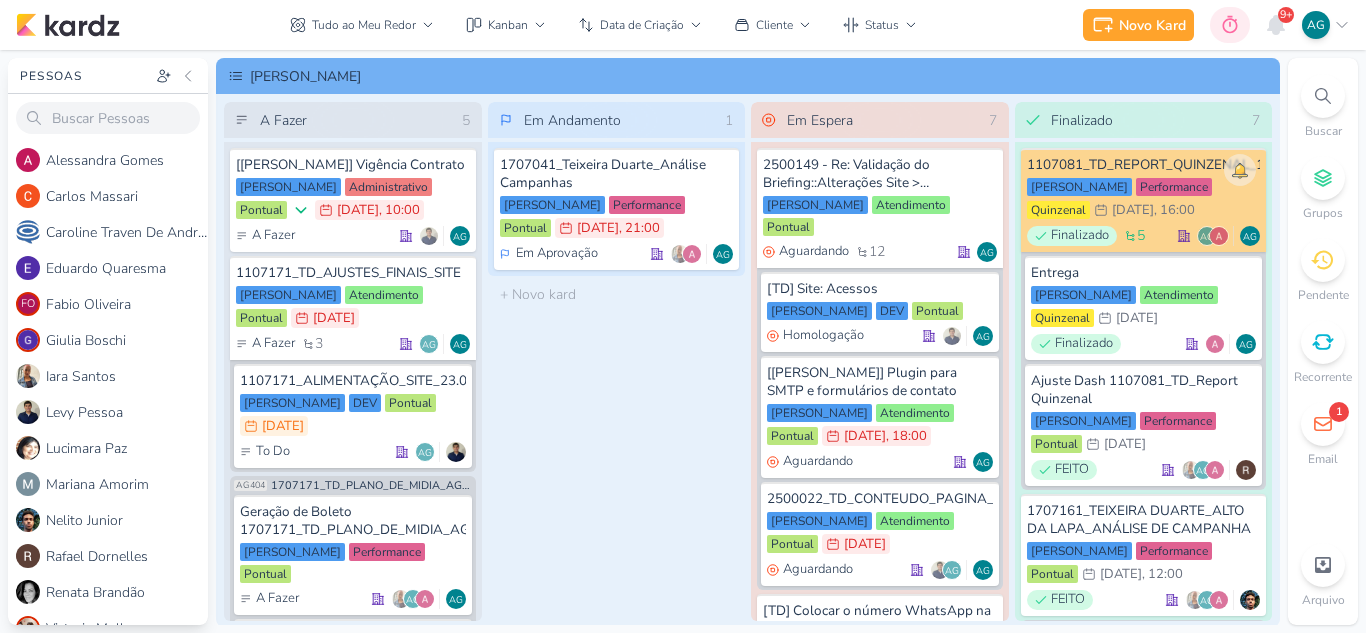 scroll, scrollTop: 0, scrollLeft: 0, axis: both 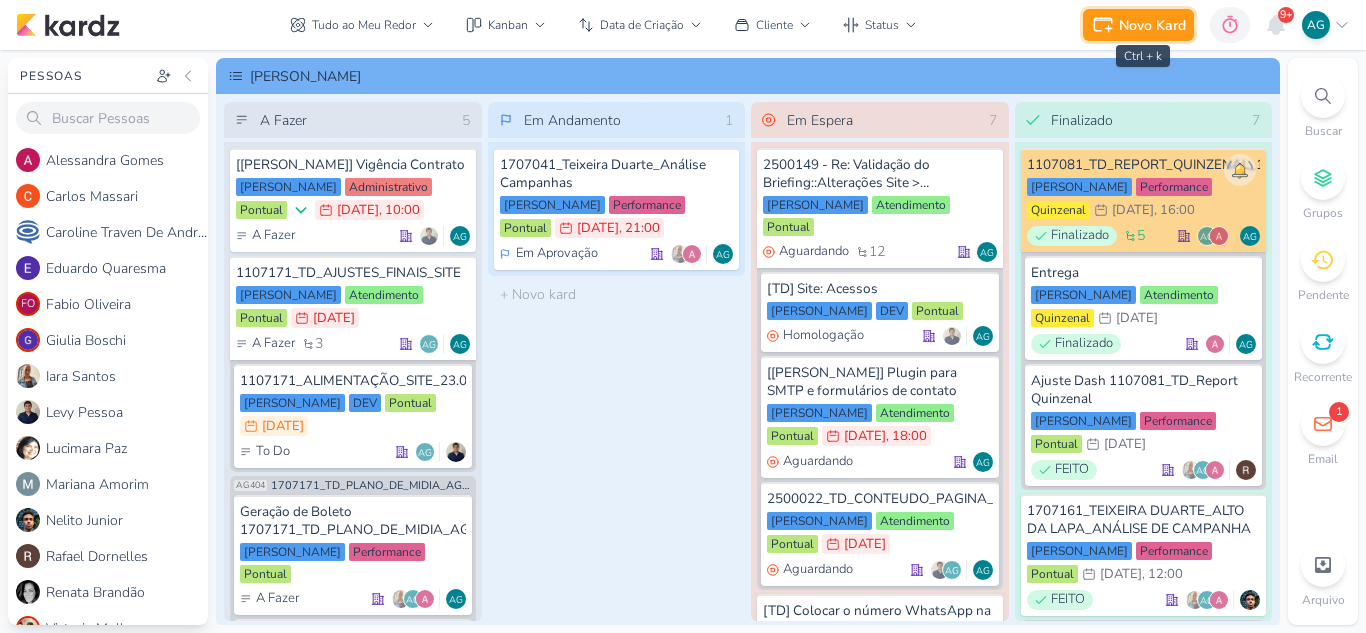 click on "Novo Kard" at bounding box center (1152, 25) 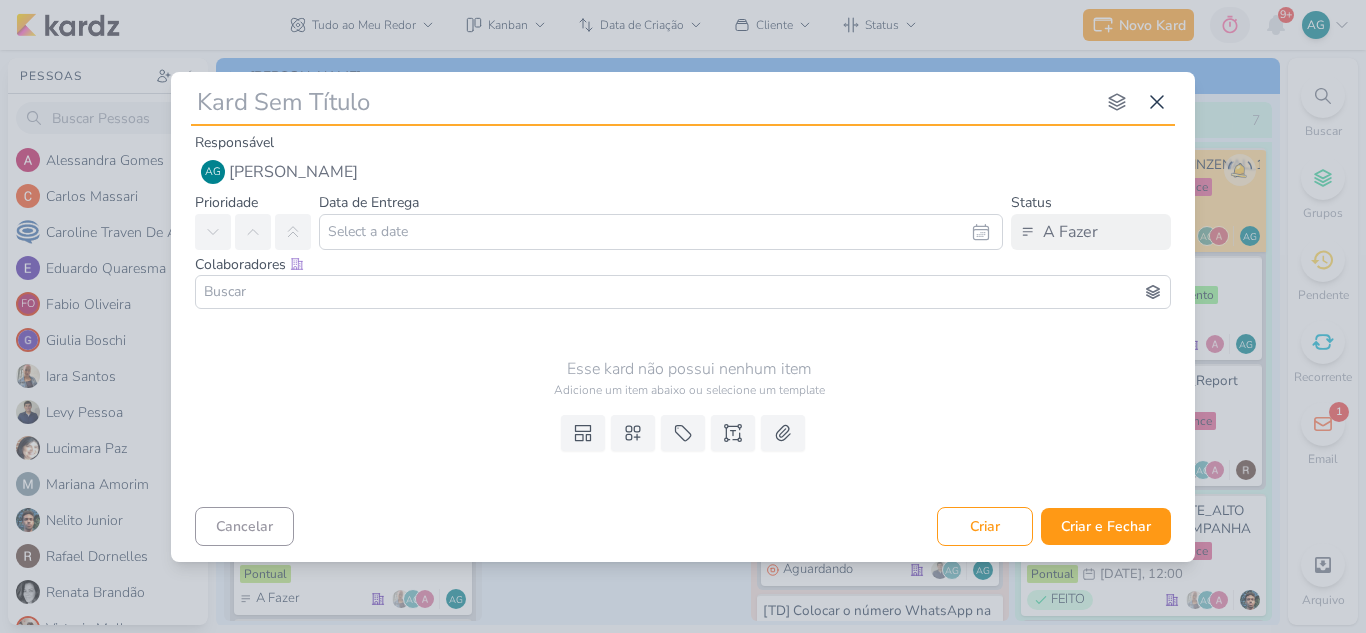 type on "1107171_ALIMENTAÇÃO_SITE_23.07" 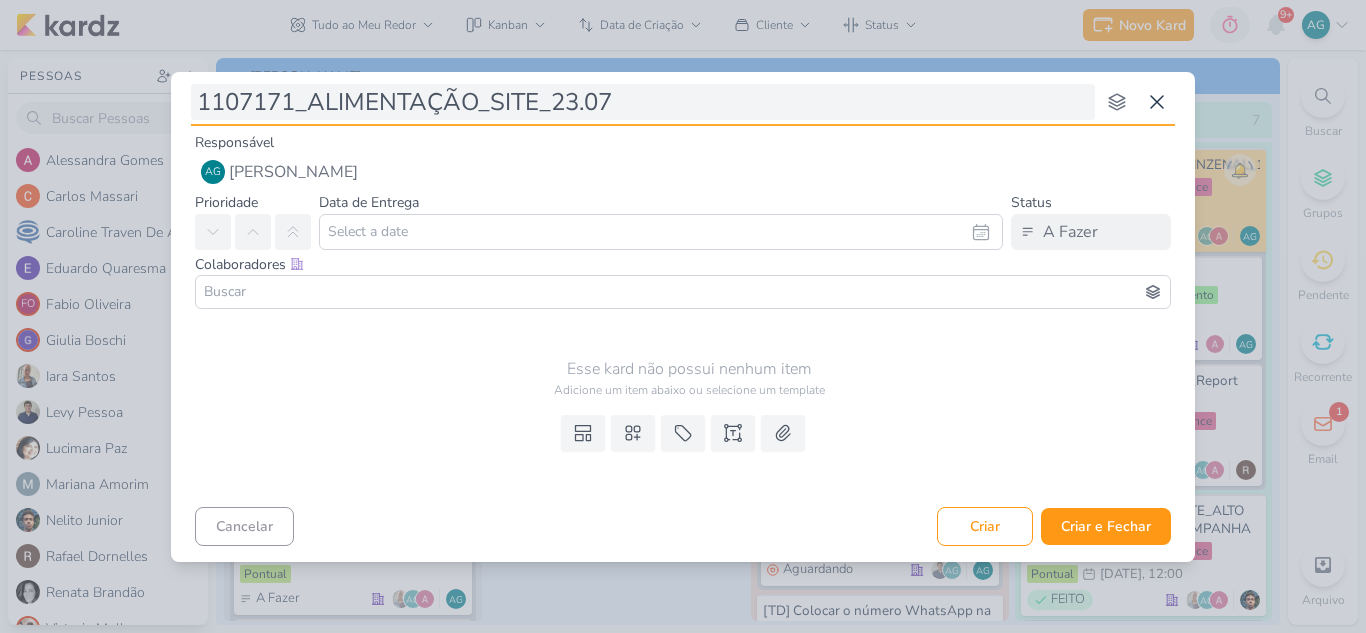 type 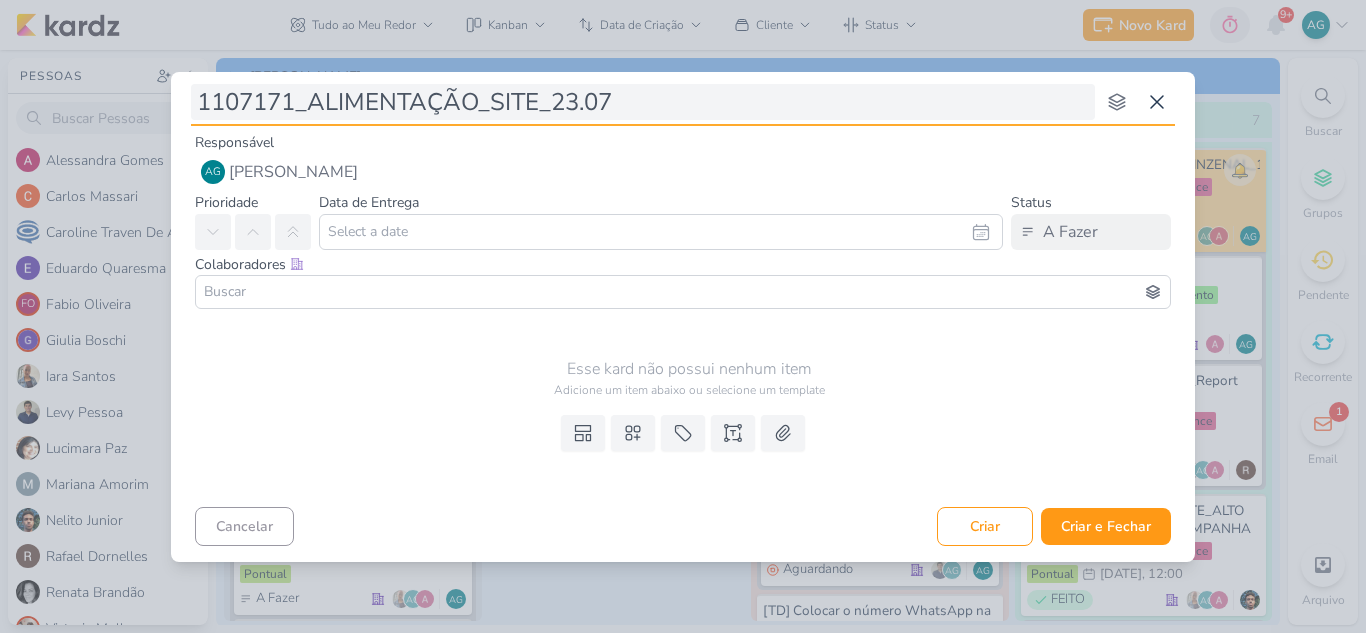 click on "1107171_ALIMENTAÇÃO_SITE_23.07" at bounding box center [643, 102] 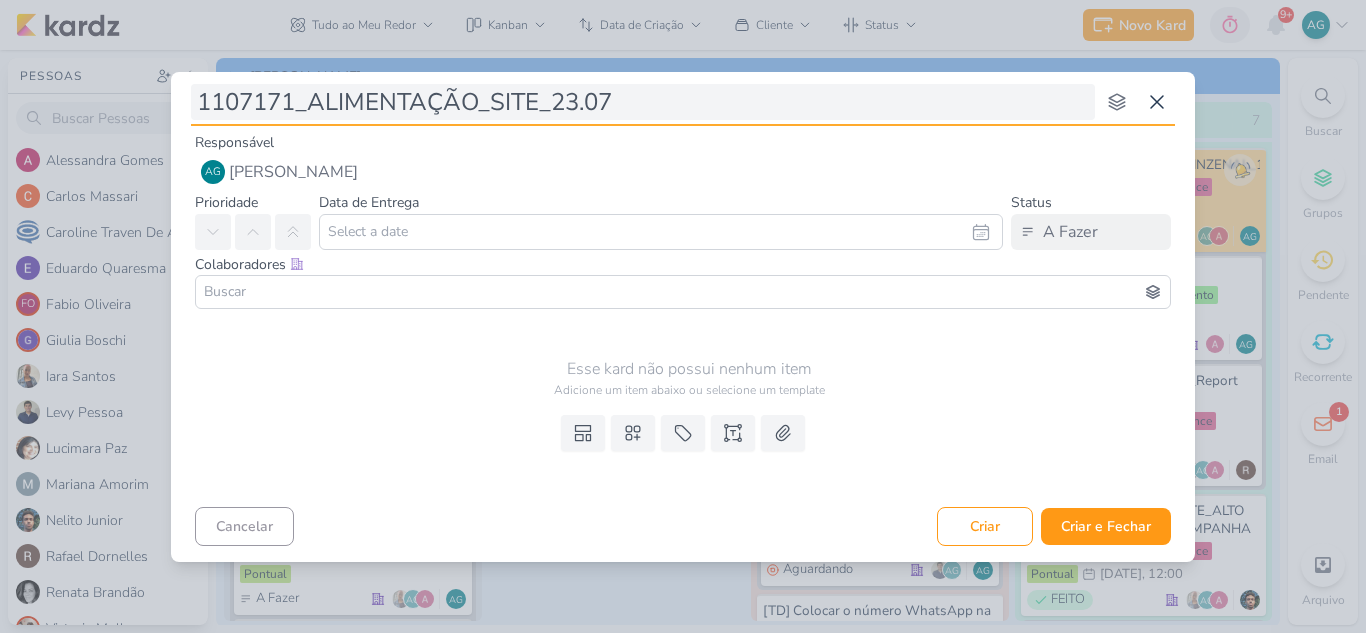 click on "1107171_ALIMENTAÇÃO_SITE_23.07" at bounding box center [643, 102] 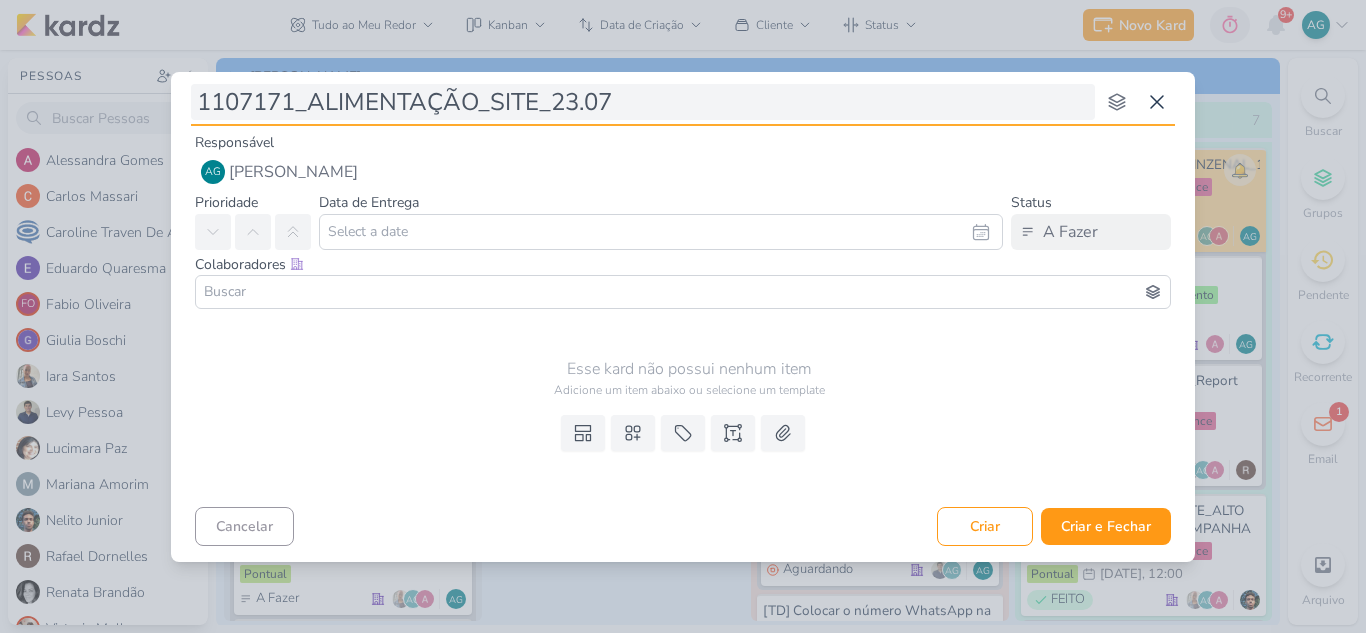 click on "1107171_ALIMENTAÇÃO_SITE_23.07" at bounding box center (643, 102) 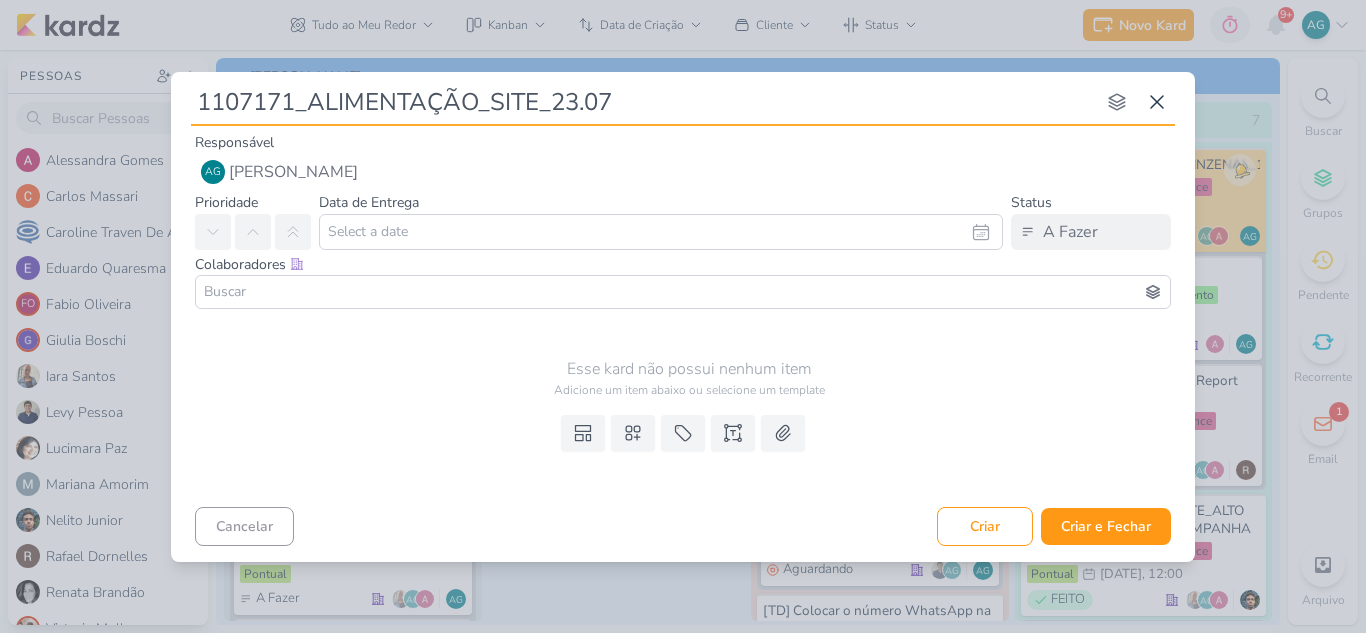 click on "1107171_ALIMENTAÇÃO_SITE_23.07" at bounding box center [643, 102] 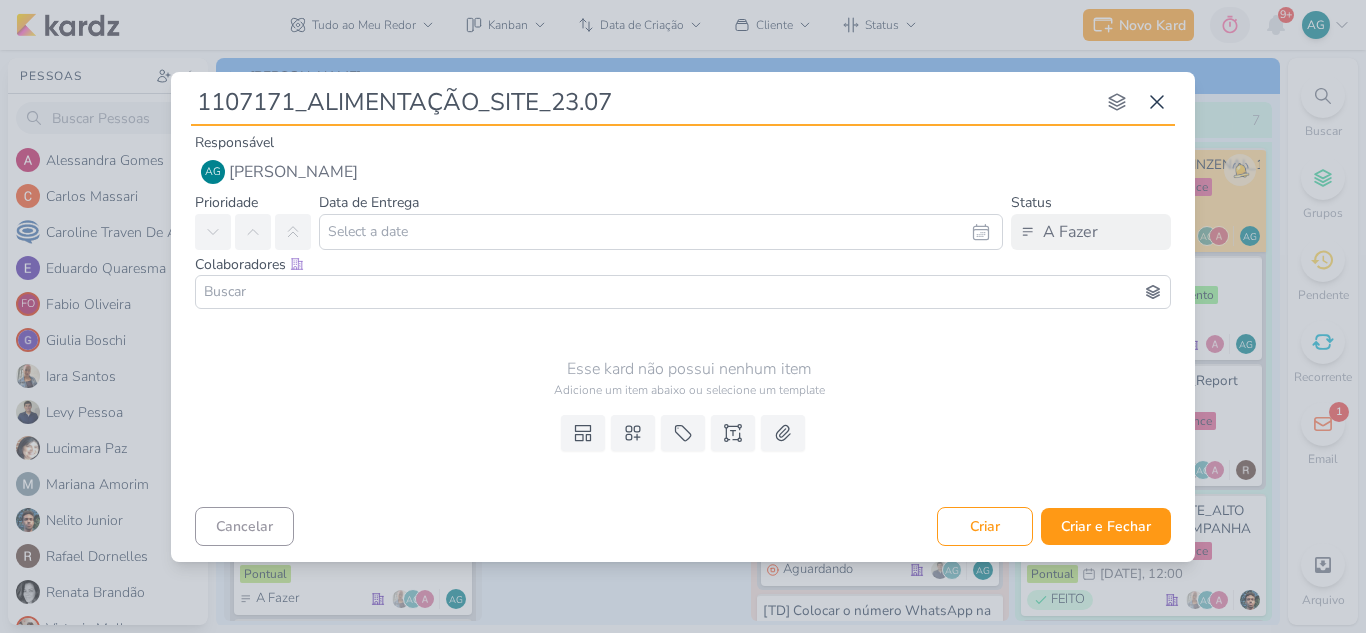 click on "1107171_ALIMENTAÇÃO_SITE_23.07" at bounding box center (643, 102) 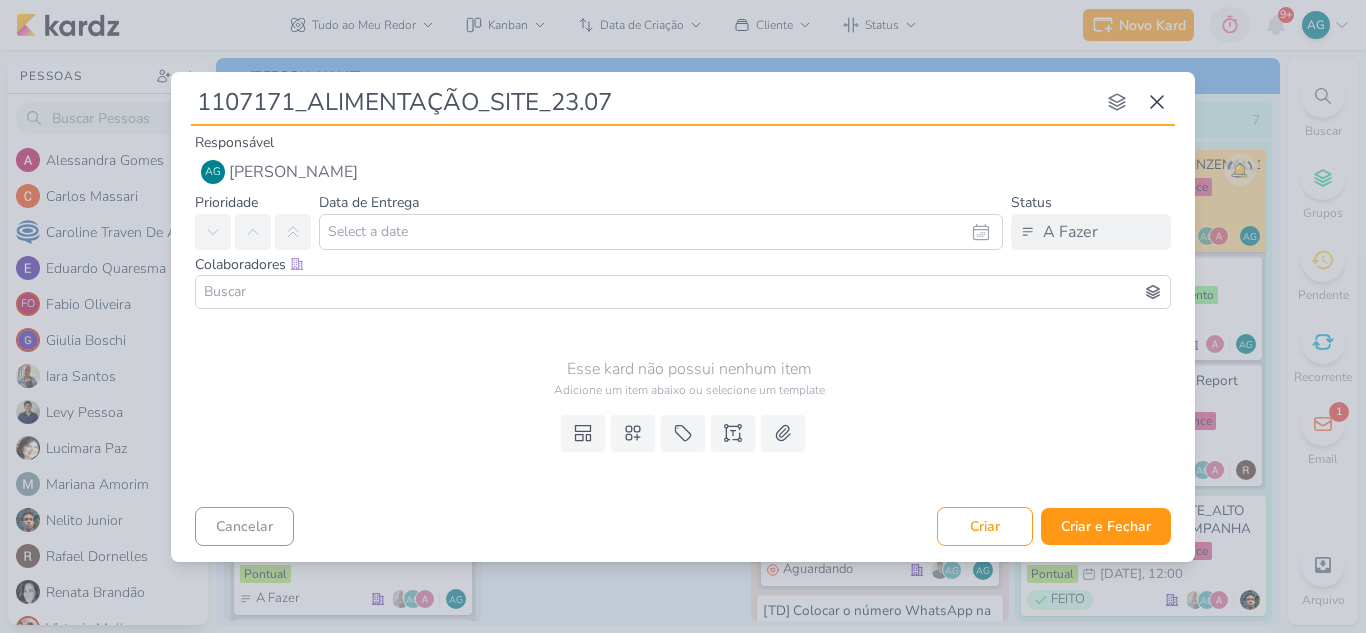 click on "1107171_ALIMENTAÇÃO_SITE_23.07" at bounding box center [643, 102] 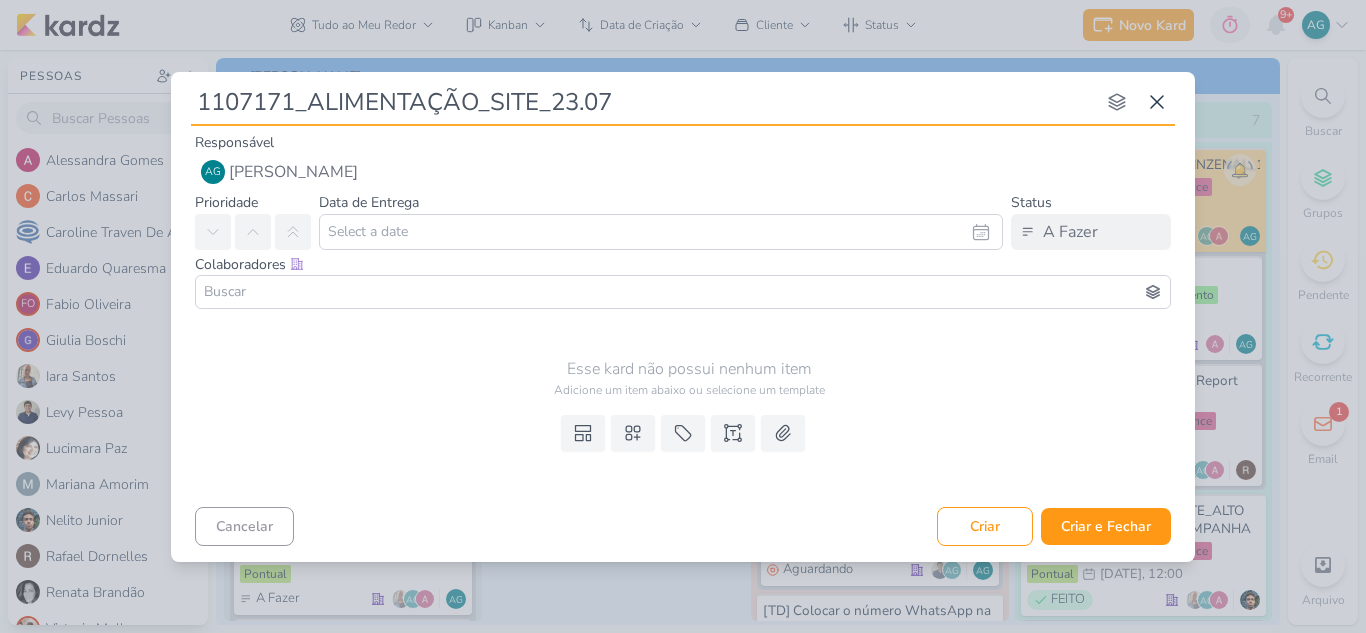 drag, startPoint x: 312, startPoint y: 98, endPoint x: 473, endPoint y: 95, distance: 161.02795 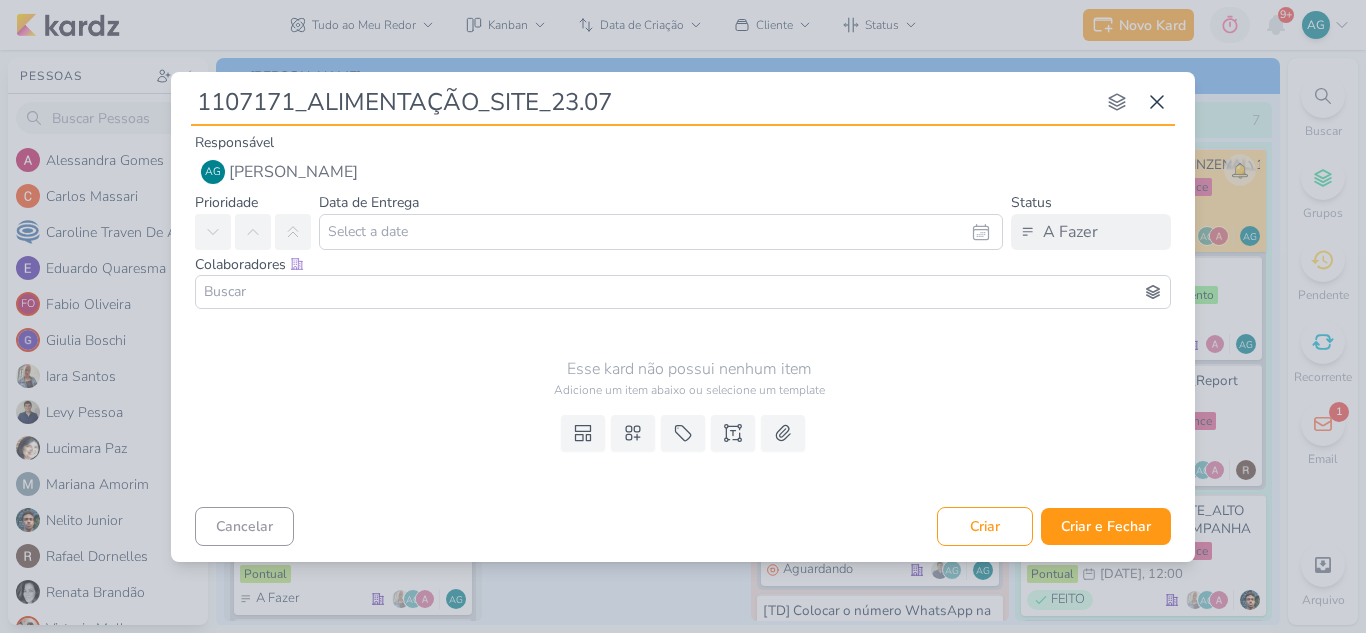 click on "1107171_ALIMENTAÇÃO_SITE_23.07" at bounding box center (643, 102) 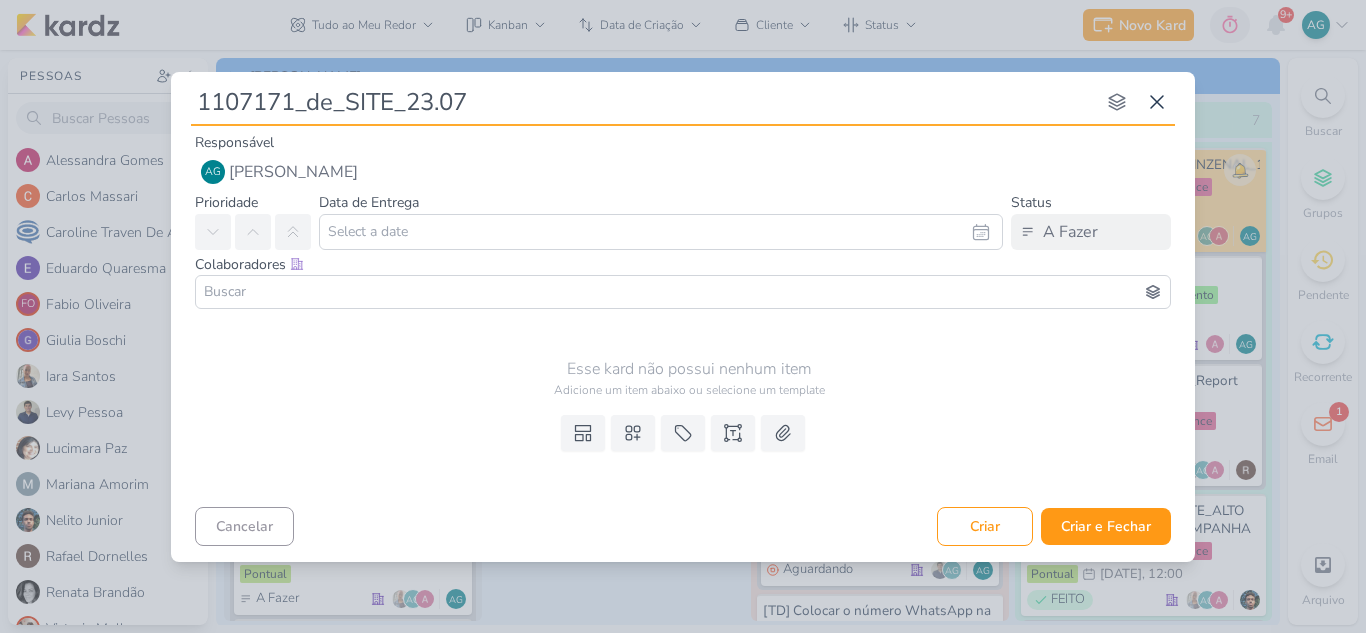 type on "1107171_dev_SITE_23.07" 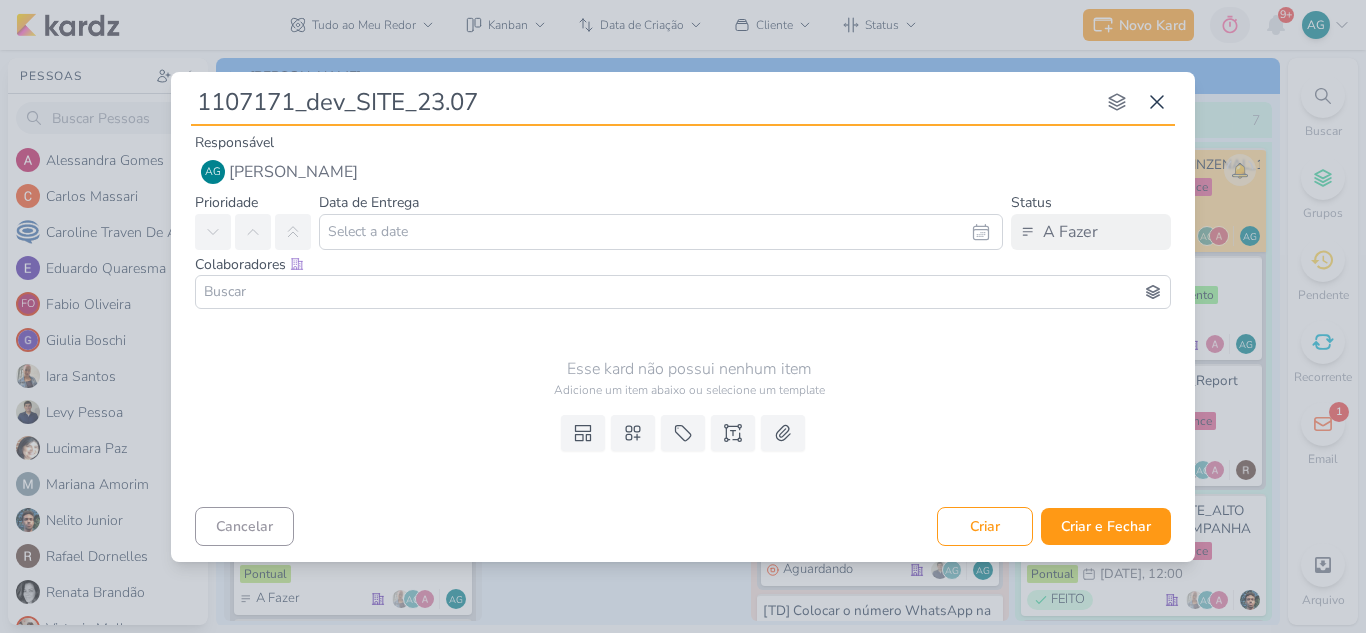 type 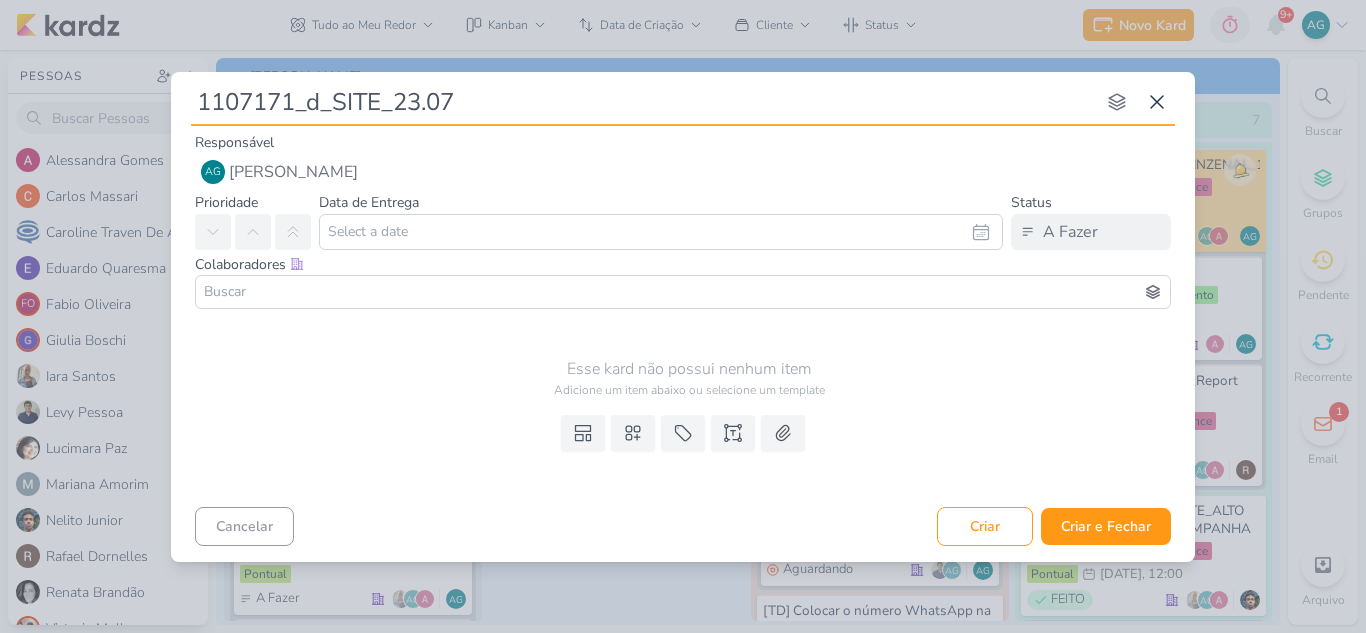 type on "1107171__SITE_23.07" 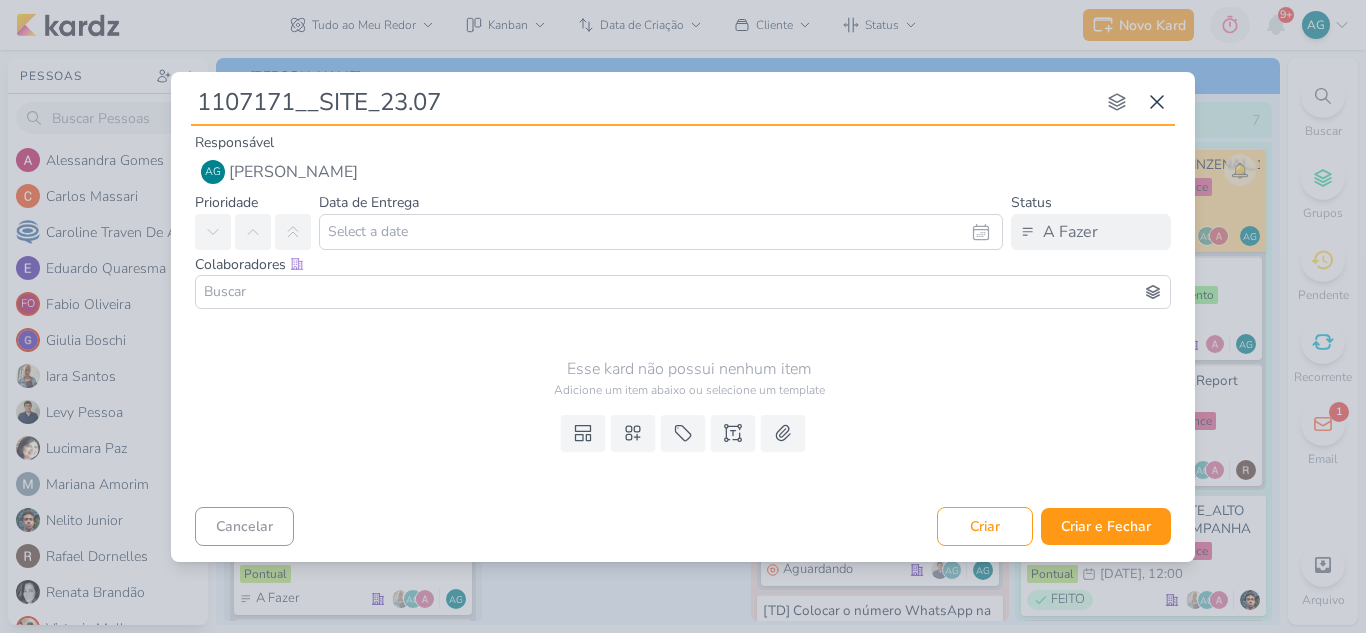 type 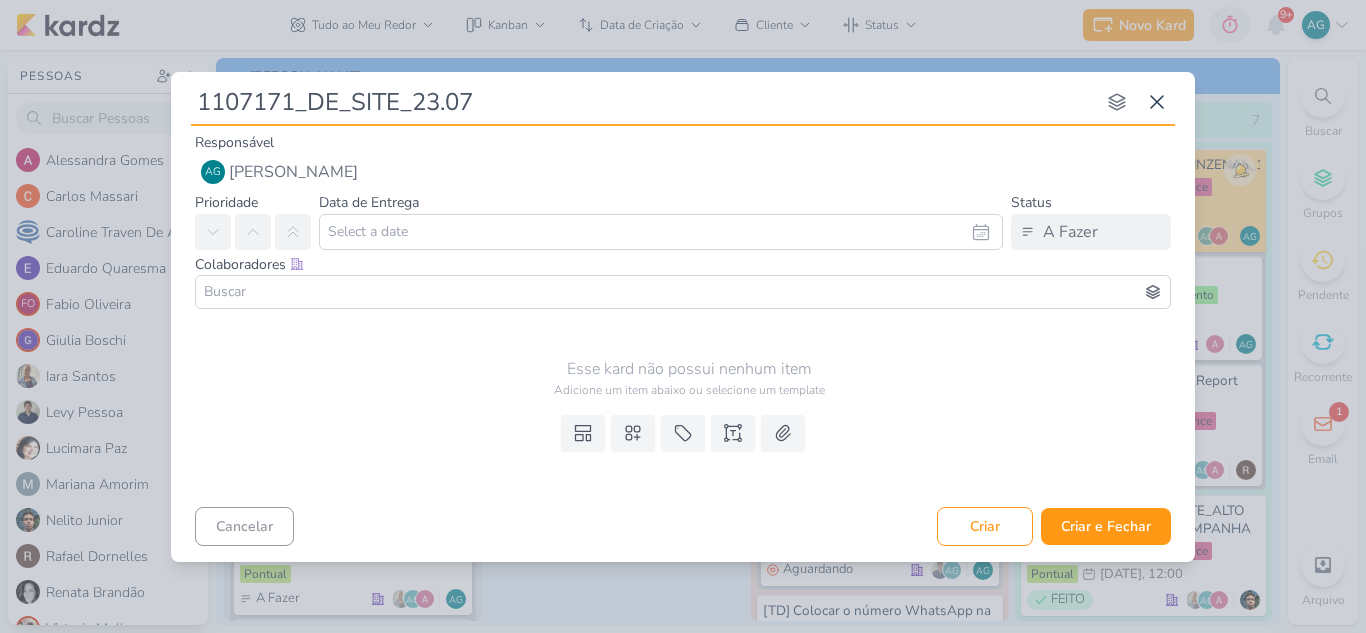 type on "1107171_DEV_SITE_23.07" 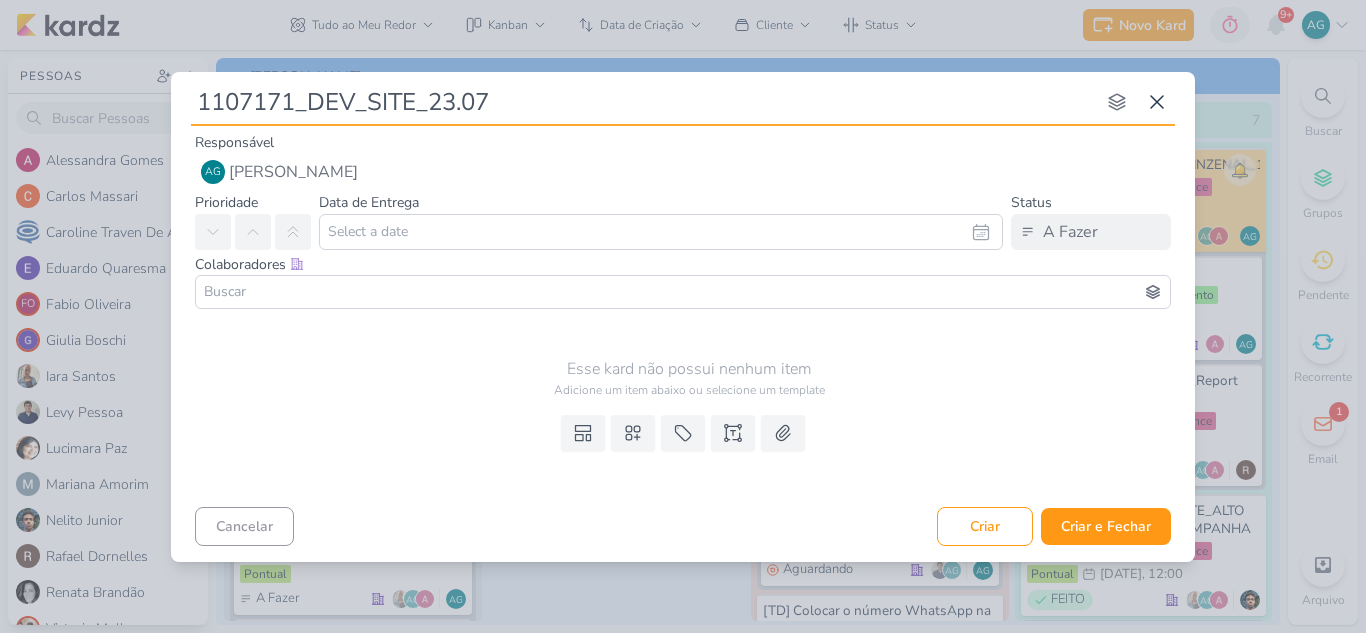 type 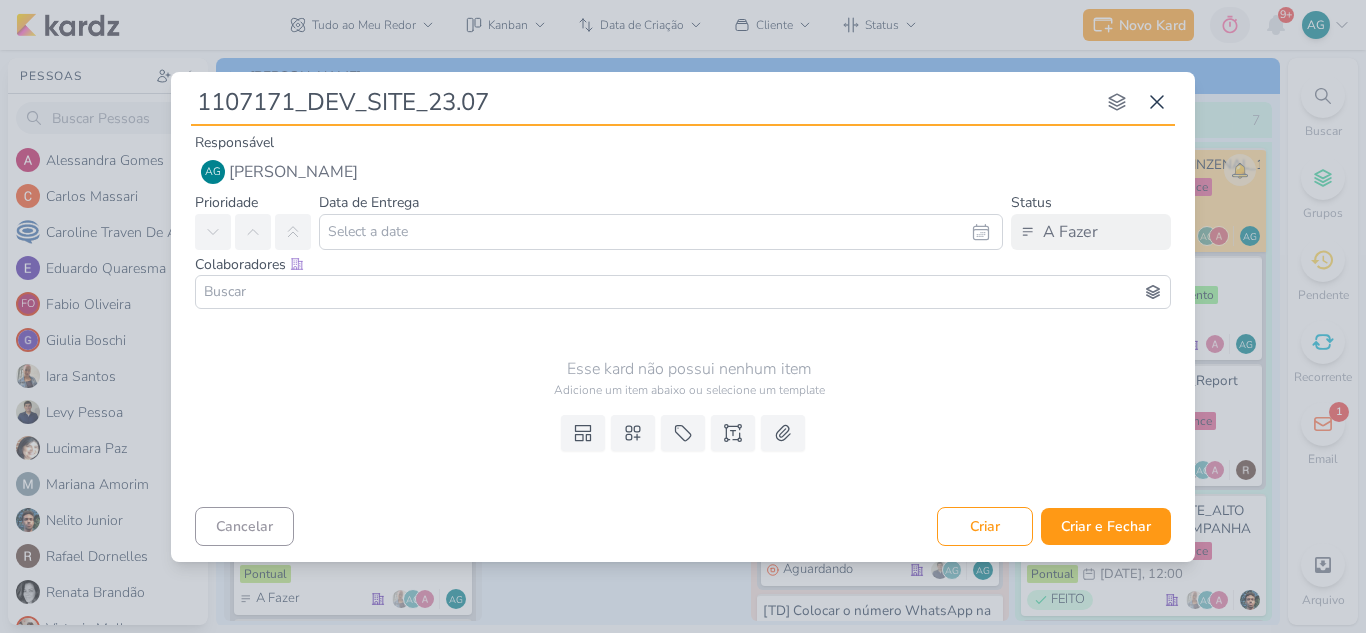click on "1107171_DEV_SITE_23.07" at bounding box center [643, 102] 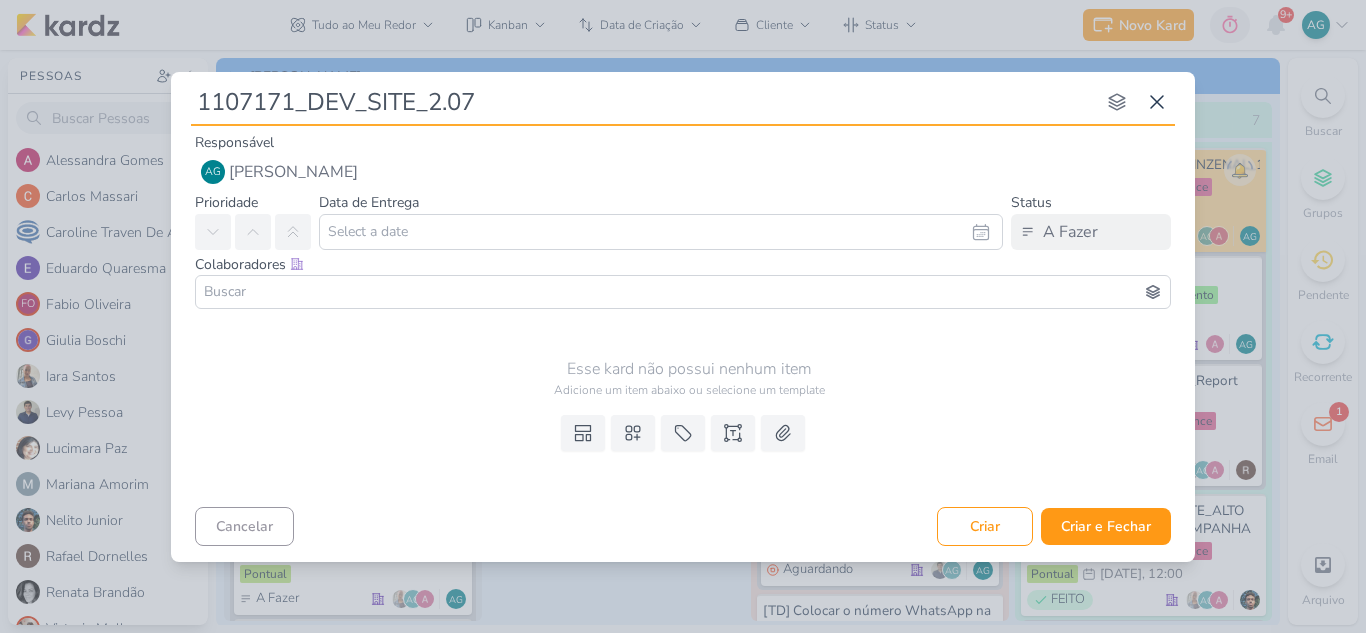 type on "1107171_DEV_SITE_24.07" 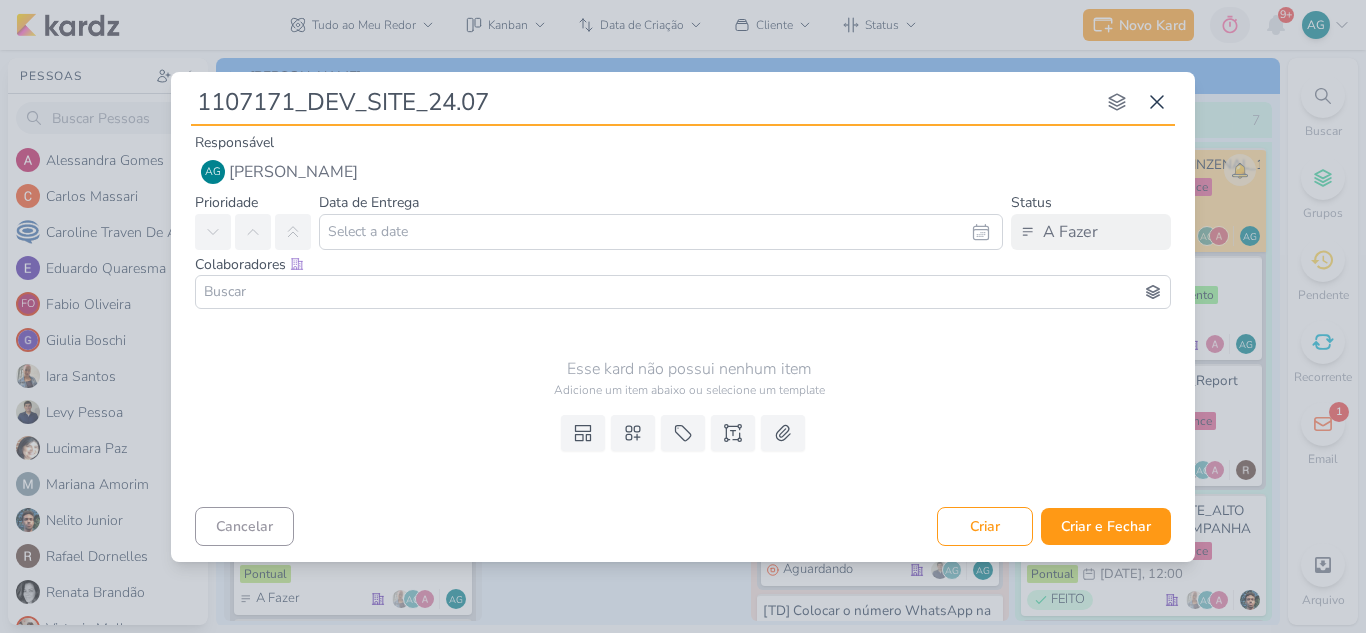 type 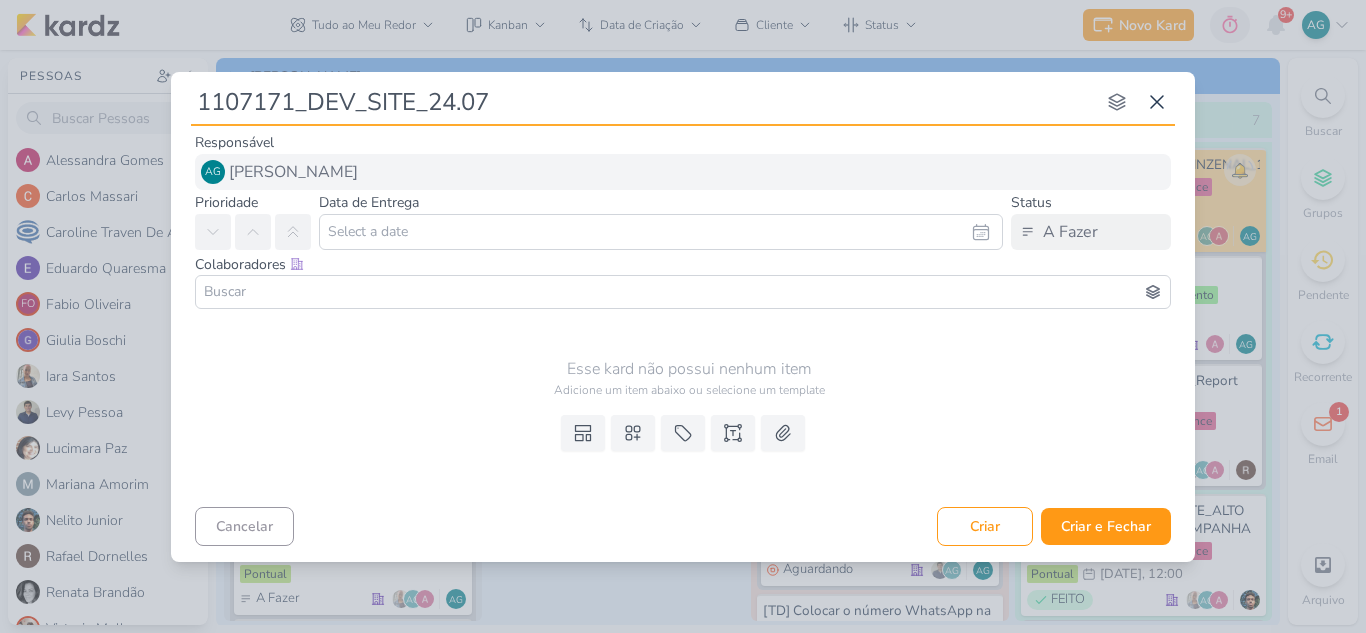 type on "1107171_DEV_SITE_24.07" 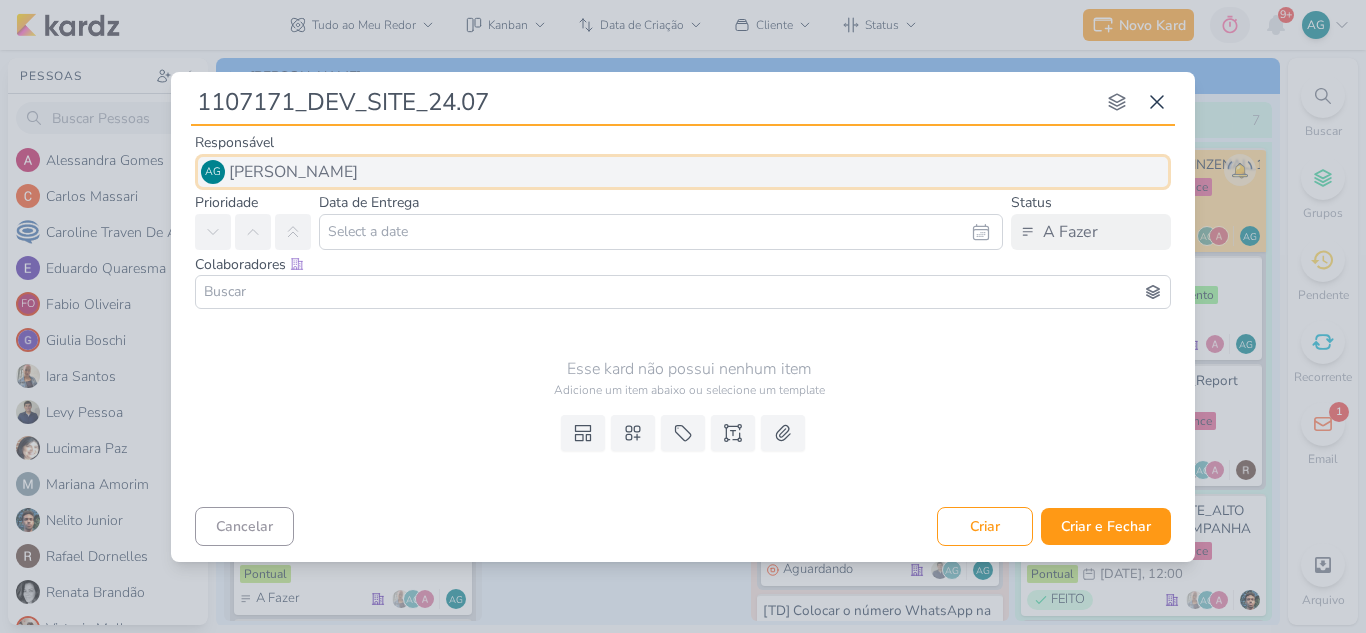 click on "AG
Aline Gimenez Graciano" at bounding box center (683, 172) 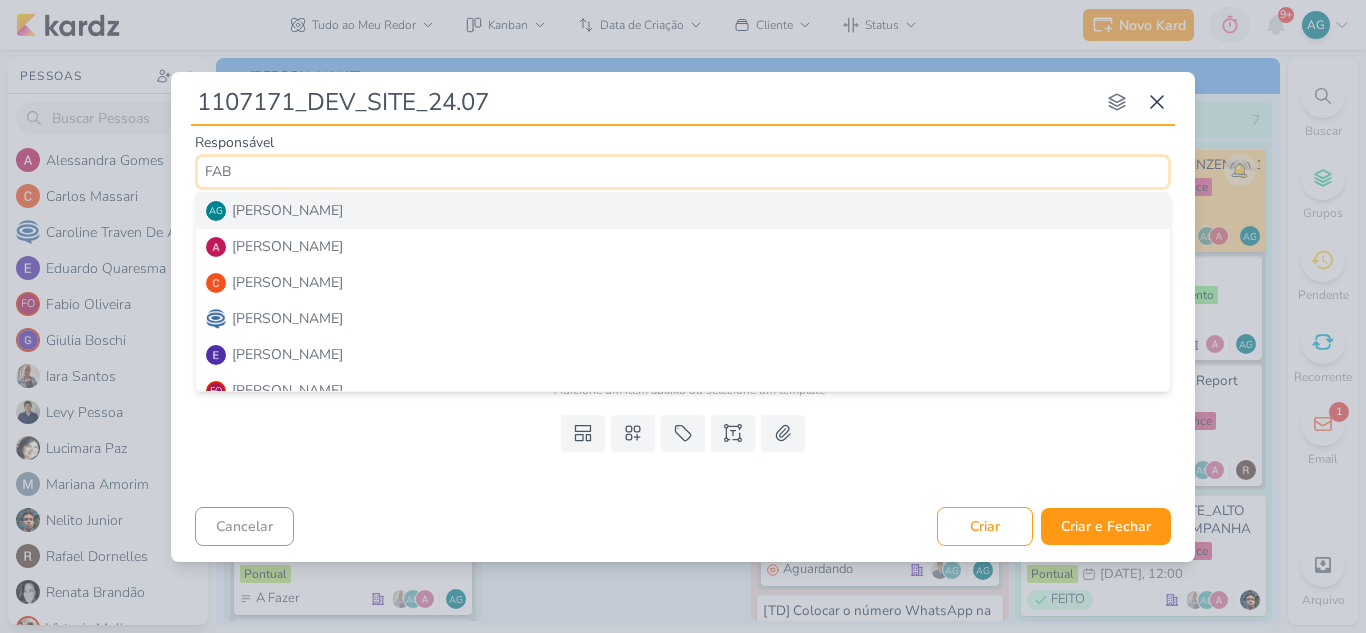 type on "FABI" 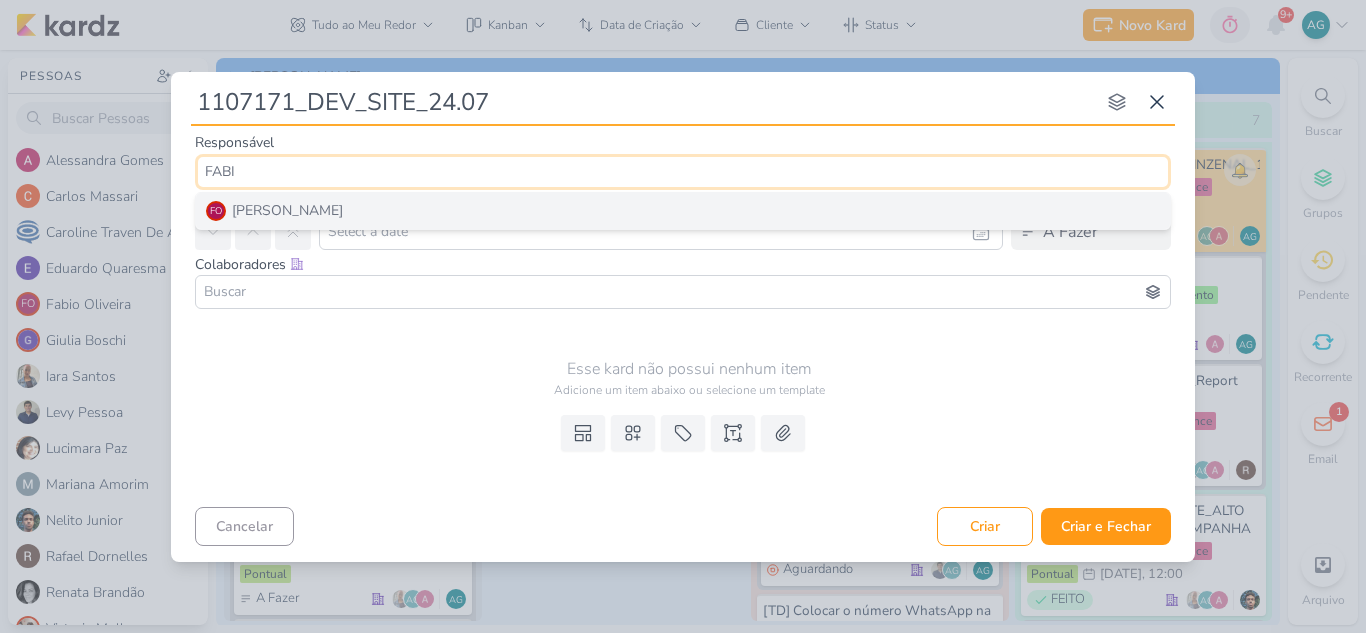click on "FO
Fabio Oliveira" at bounding box center (683, 211) 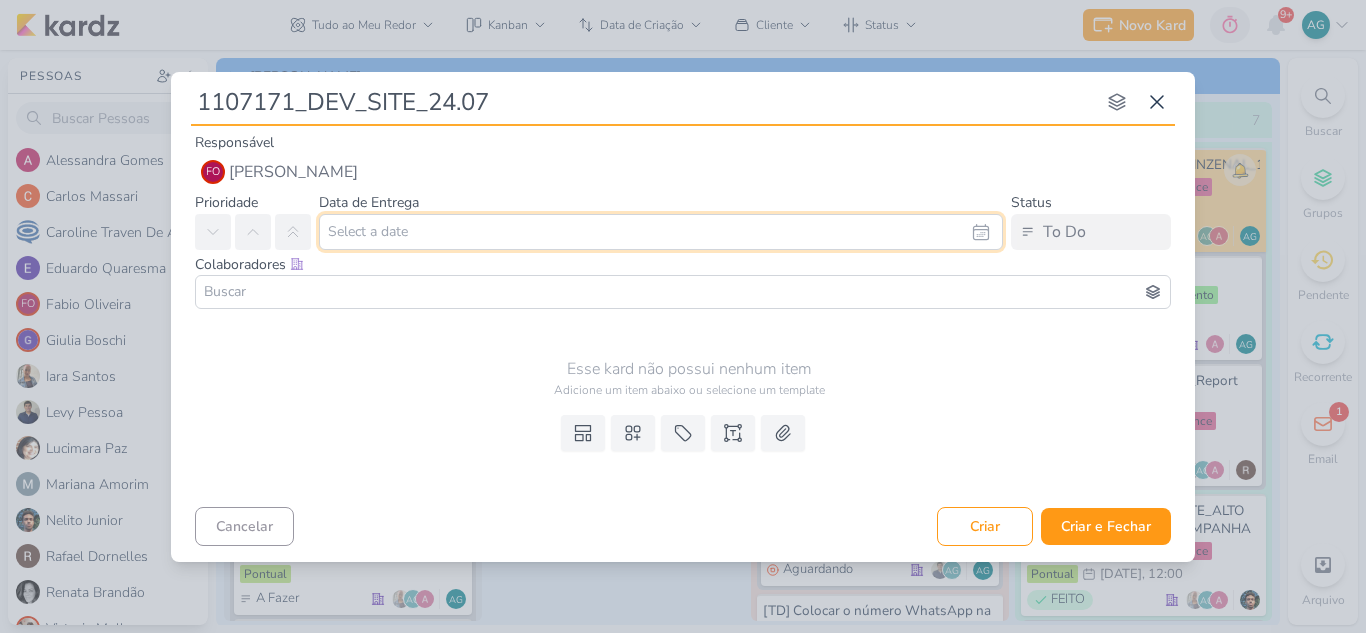 click at bounding box center [661, 232] 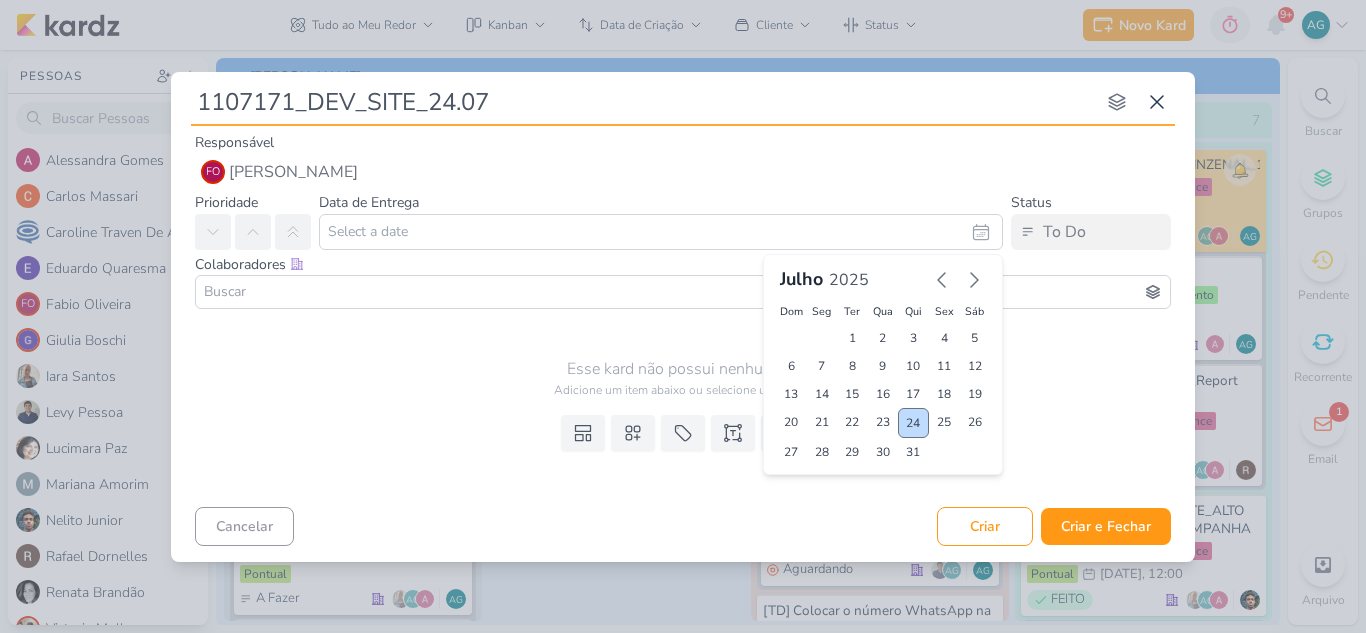 click on "24" at bounding box center [913, 423] 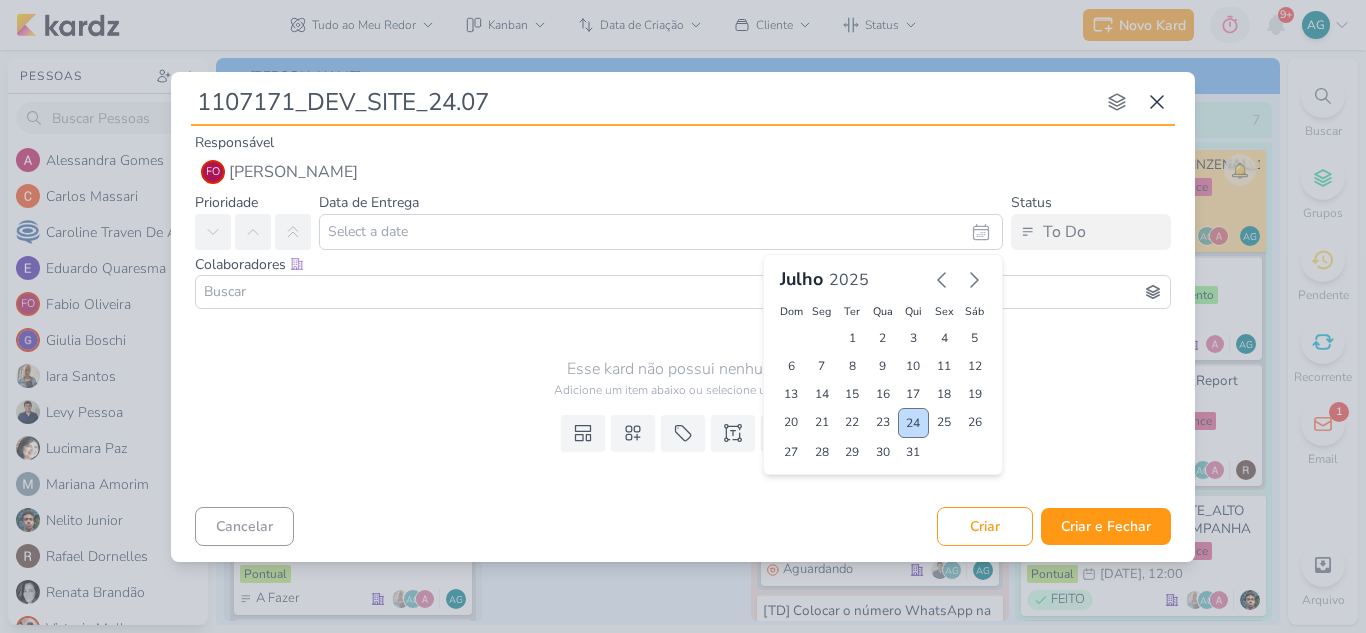 type on "[DATE] 23:59" 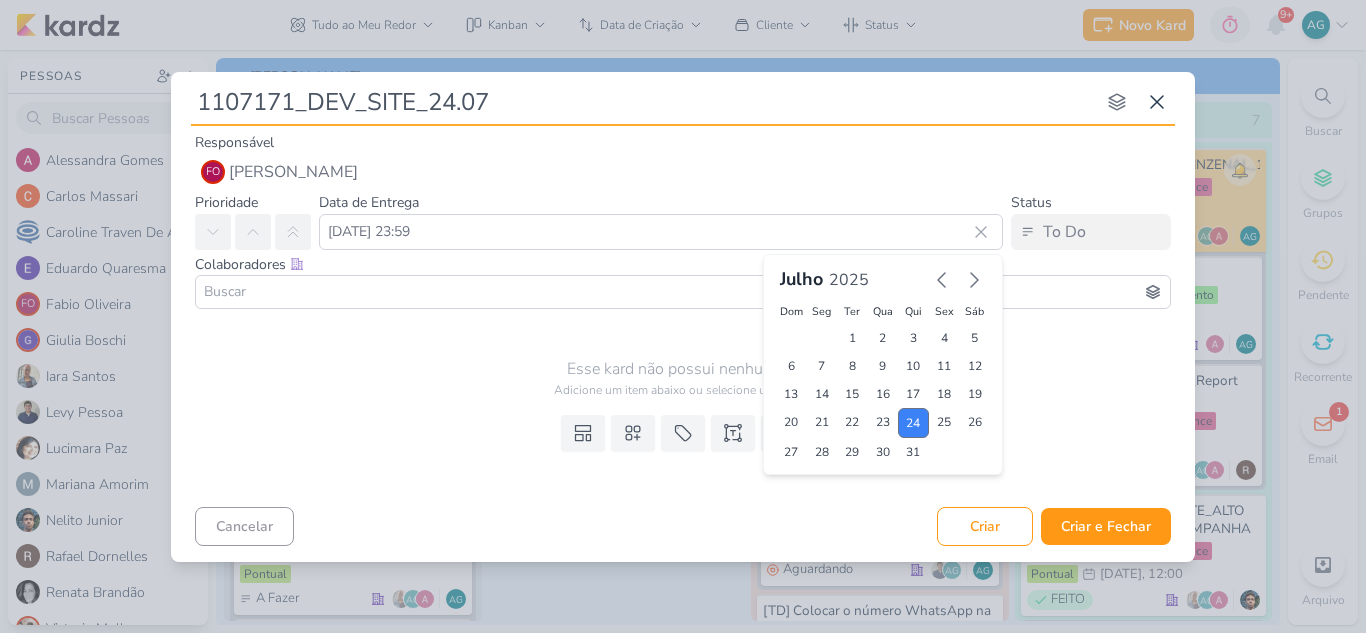 click at bounding box center (683, 292) 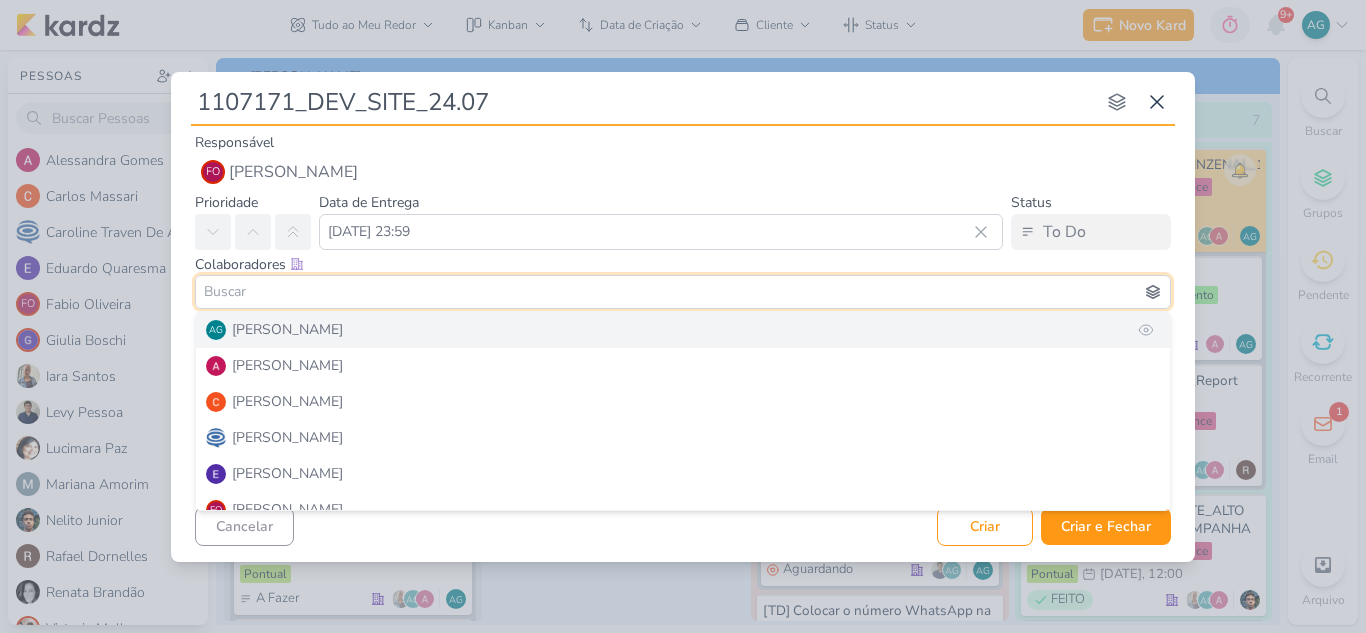 click on "AG
Aline Gimenez Graciano" at bounding box center (683, 330) 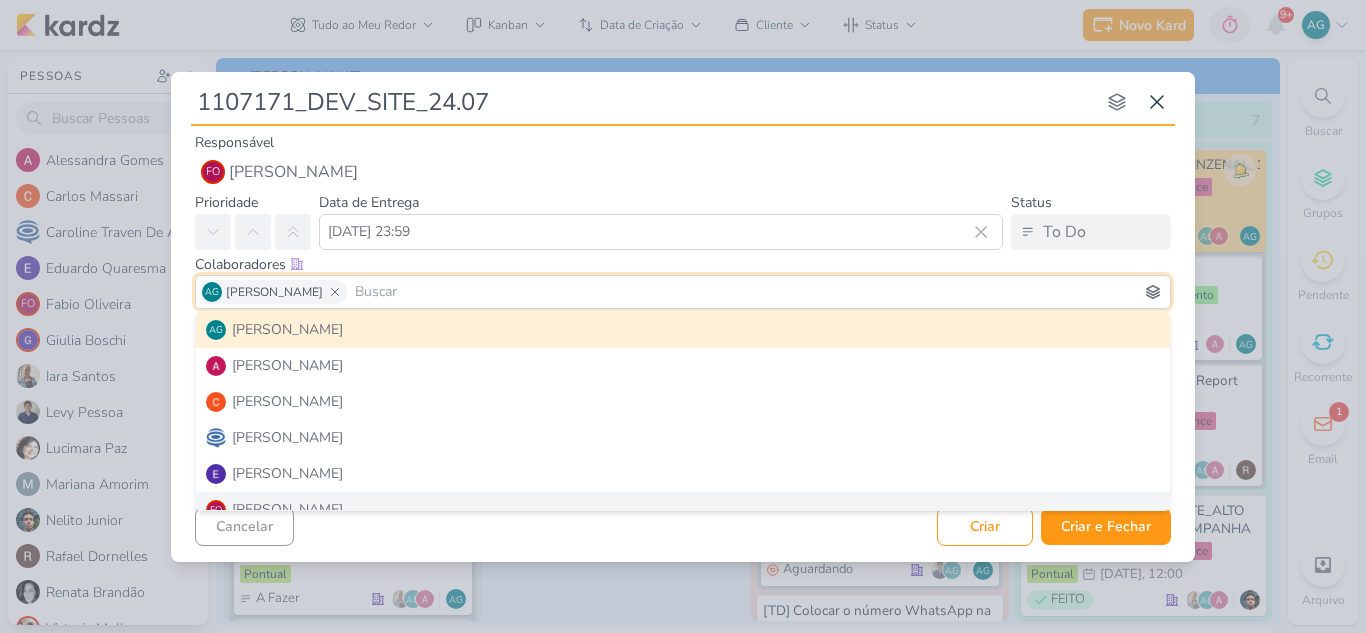 click on "Cancelar
Criar
Criar e Fechar
Ctrl + Enter" at bounding box center [683, 524] 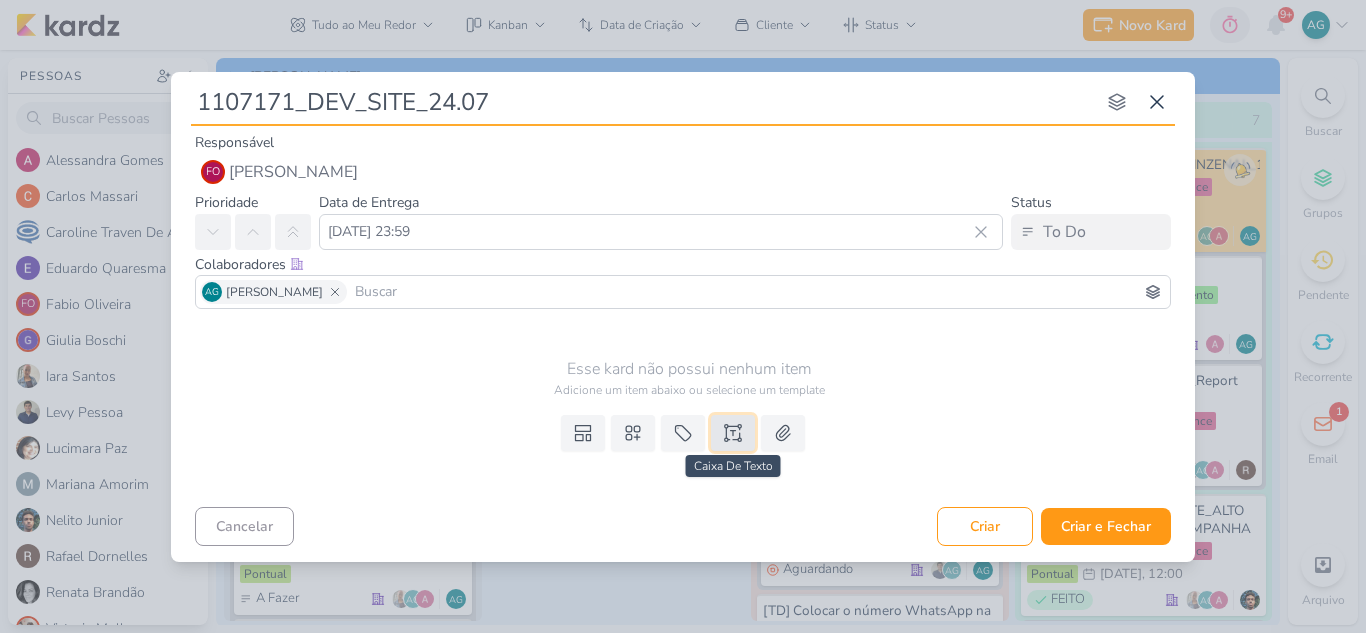 click 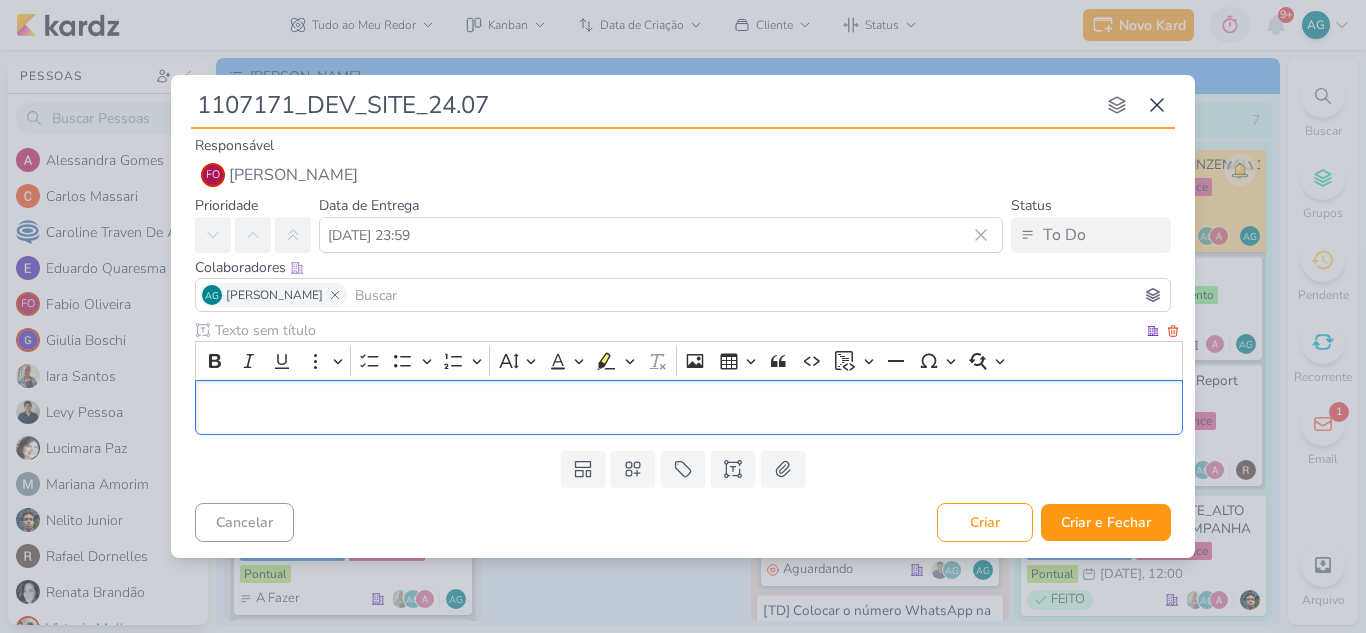 click at bounding box center [689, 407] 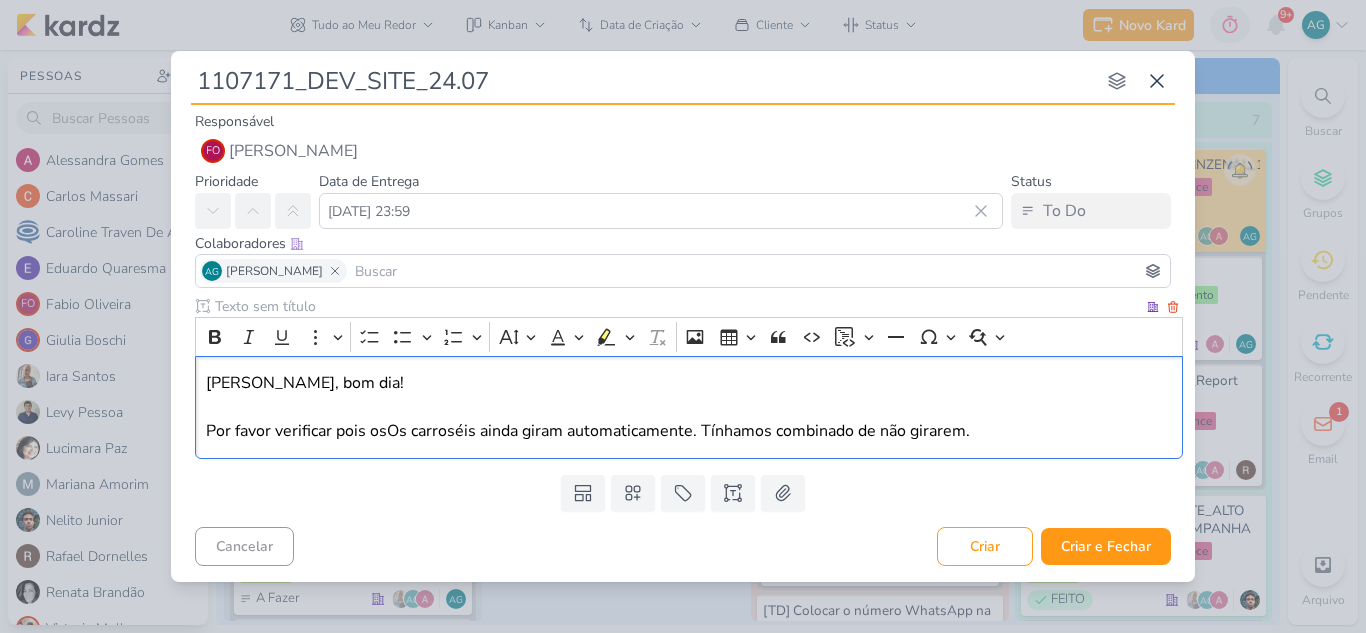 click on "Os carroséis ainda giram automaticamente. Tínhamos combinado de não girarem." at bounding box center (678, 431) 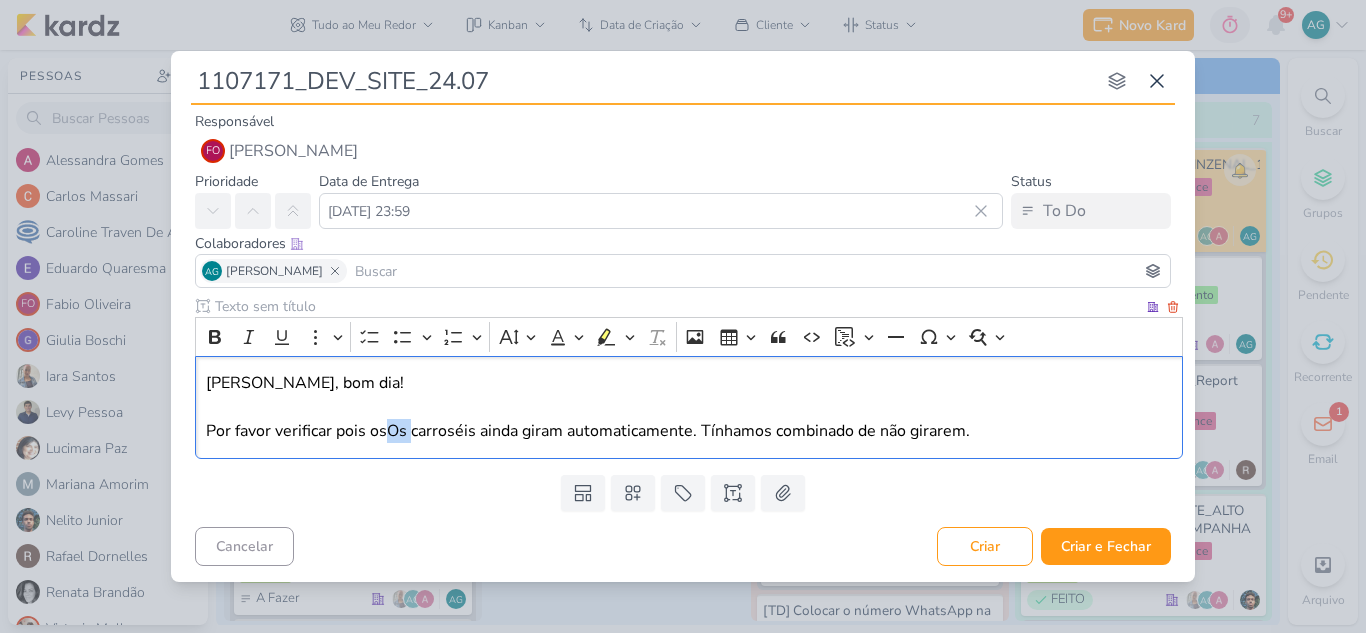 click on "Os carroséis ainda giram automaticamente. Tínhamos combinado de não girarem." at bounding box center [678, 431] 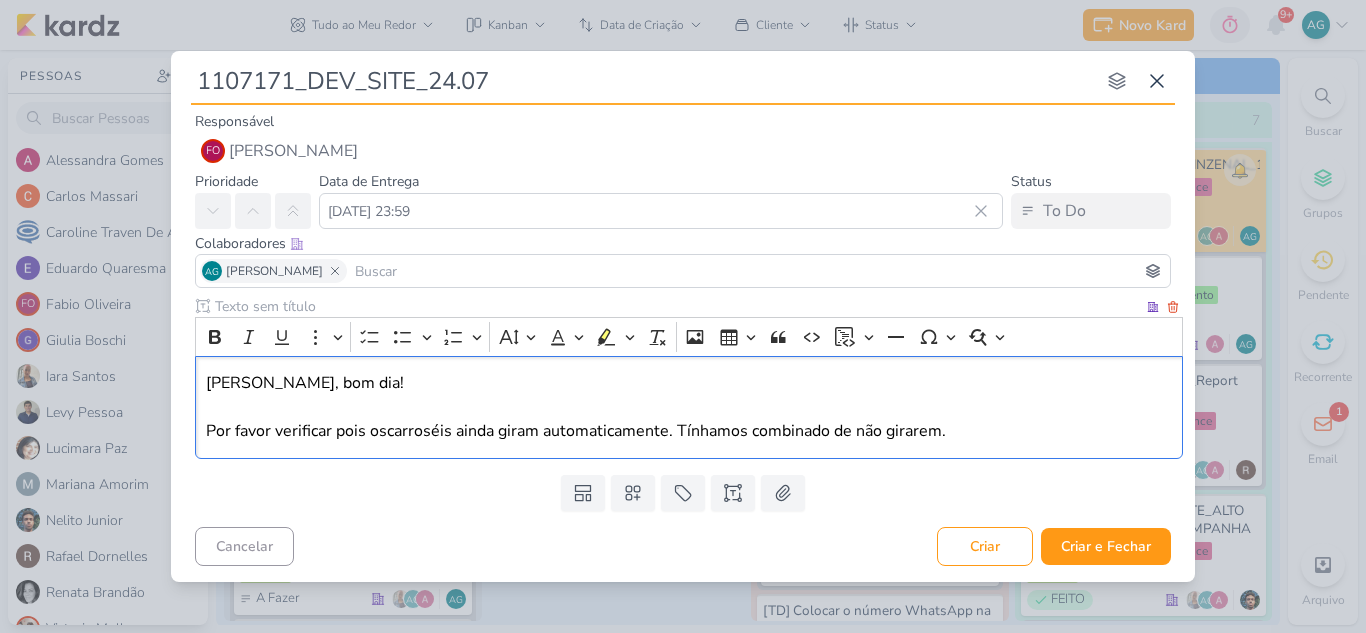 click on "carroséis ainda giram automaticamente. Tínhamos combinado de não girarem." at bounding box center (666, 431) 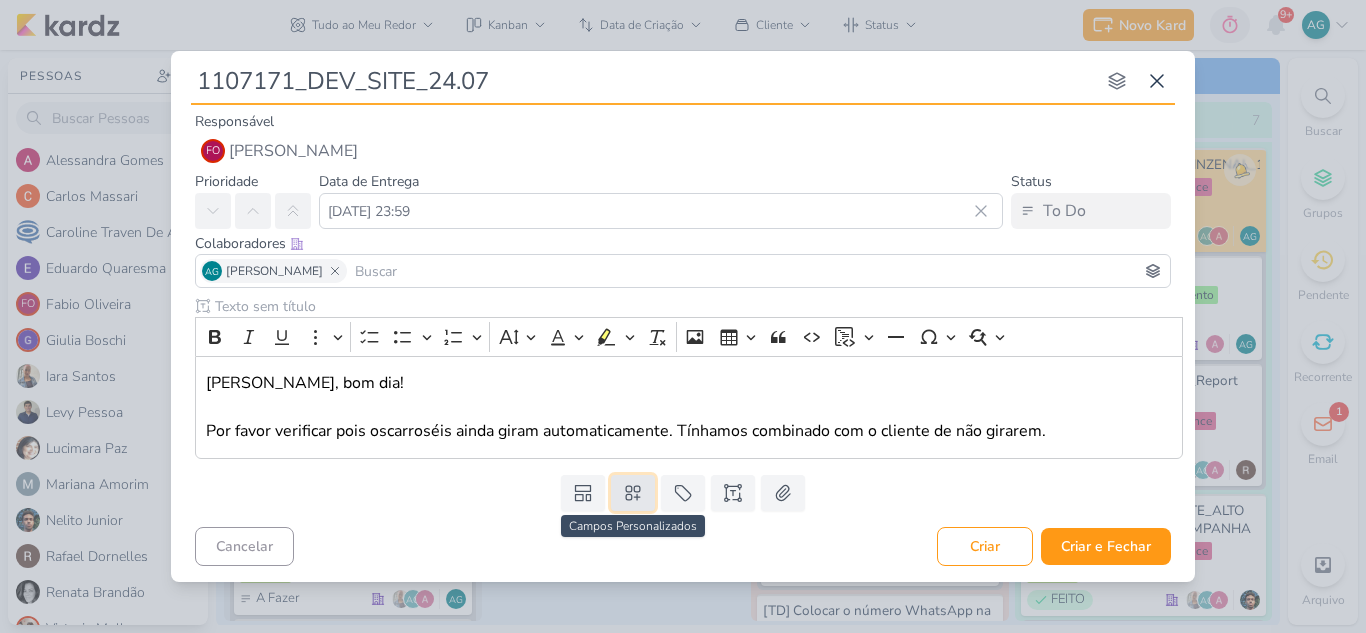click 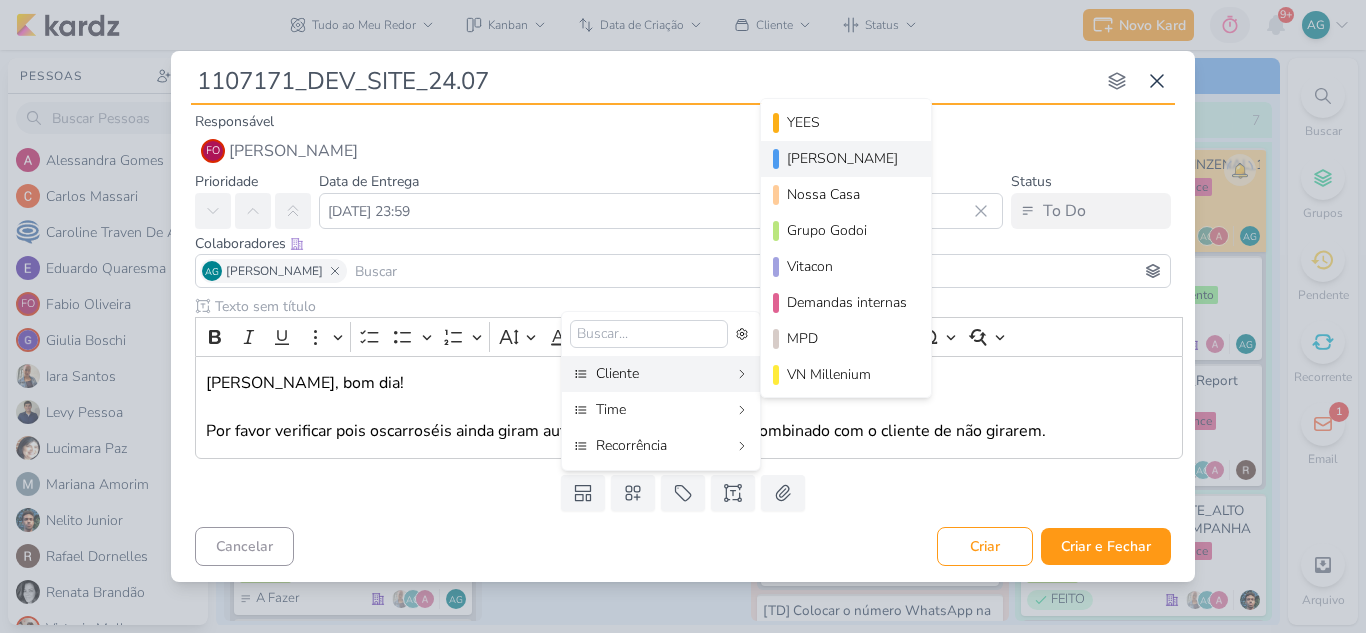 click on "[PERSON_NAME]" at bounding box center [847, 158] 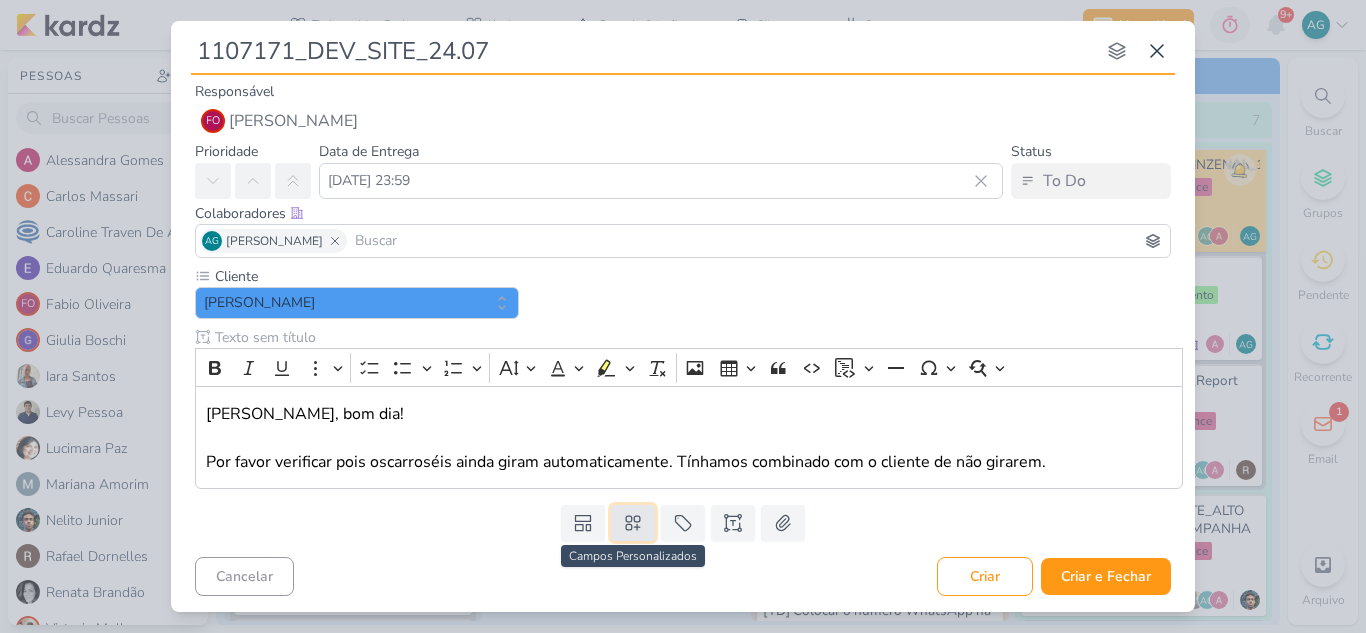 click 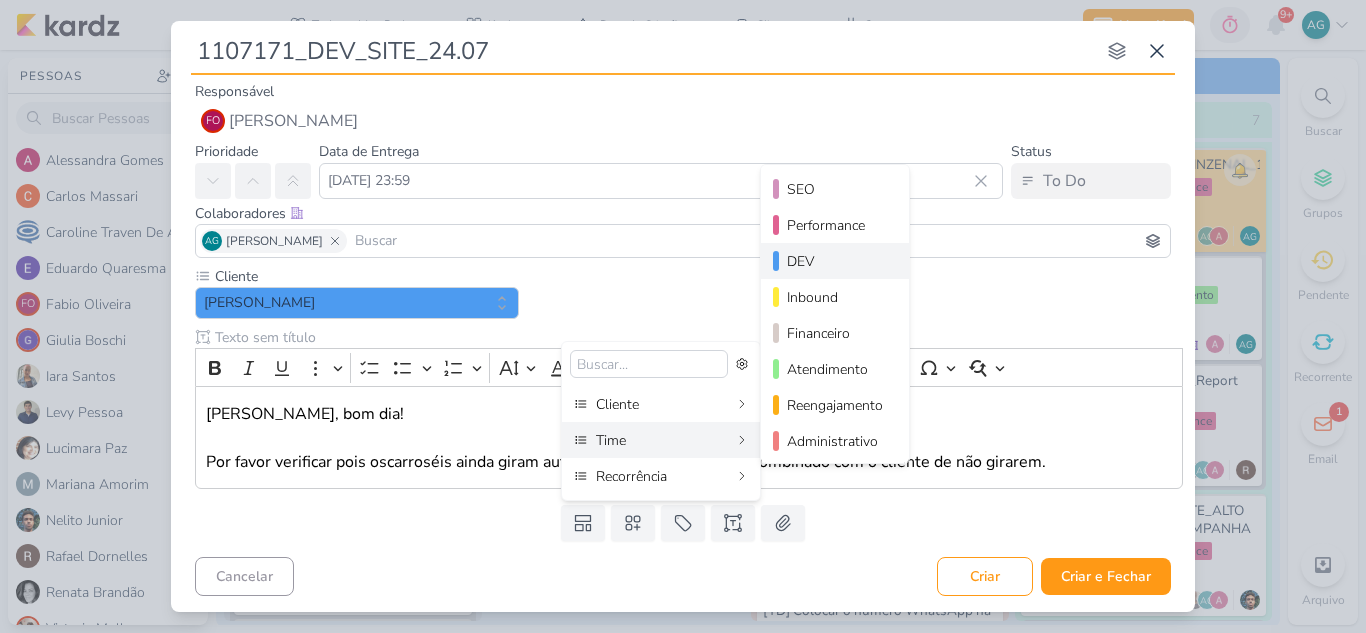 click on "DEV" at bounding box center (836, 261) 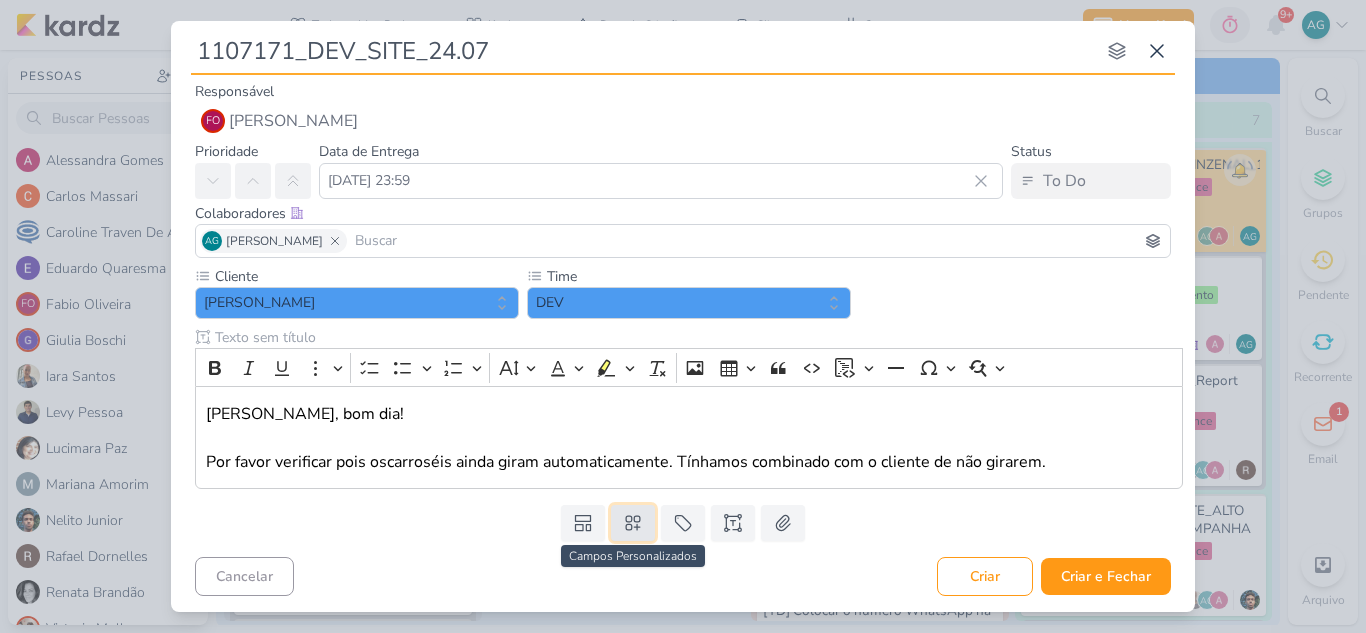 click 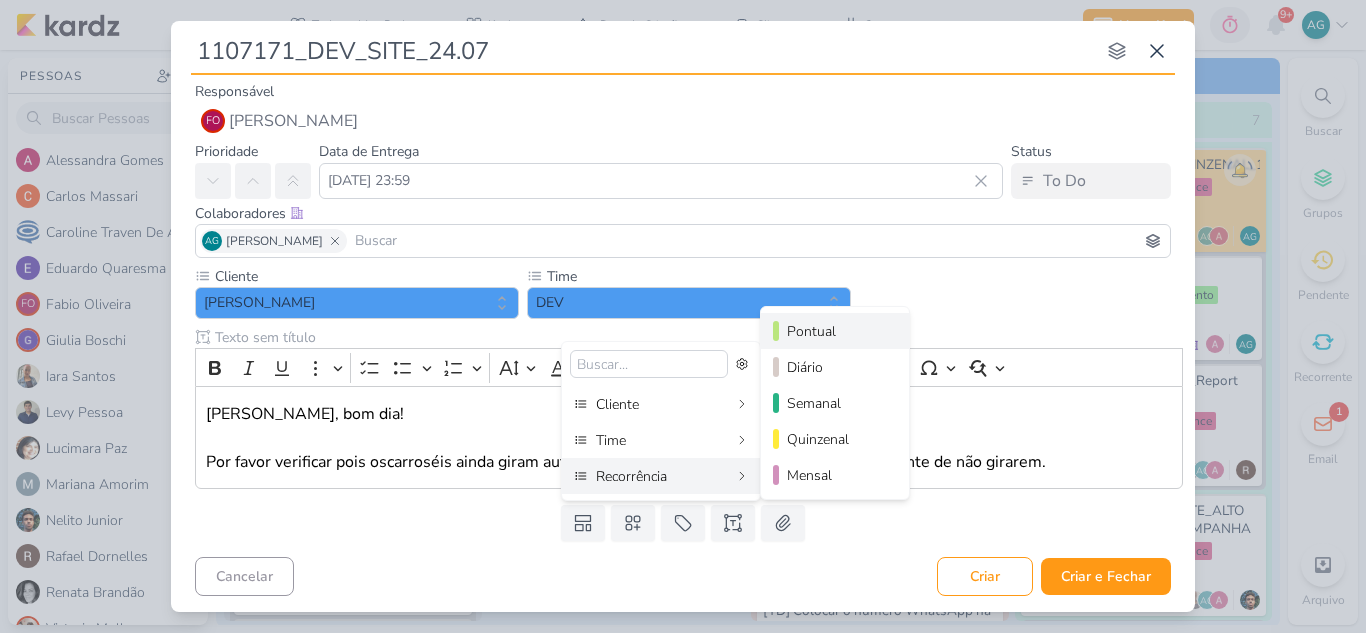 click on "Pontual" at bounding box center [836, 331] 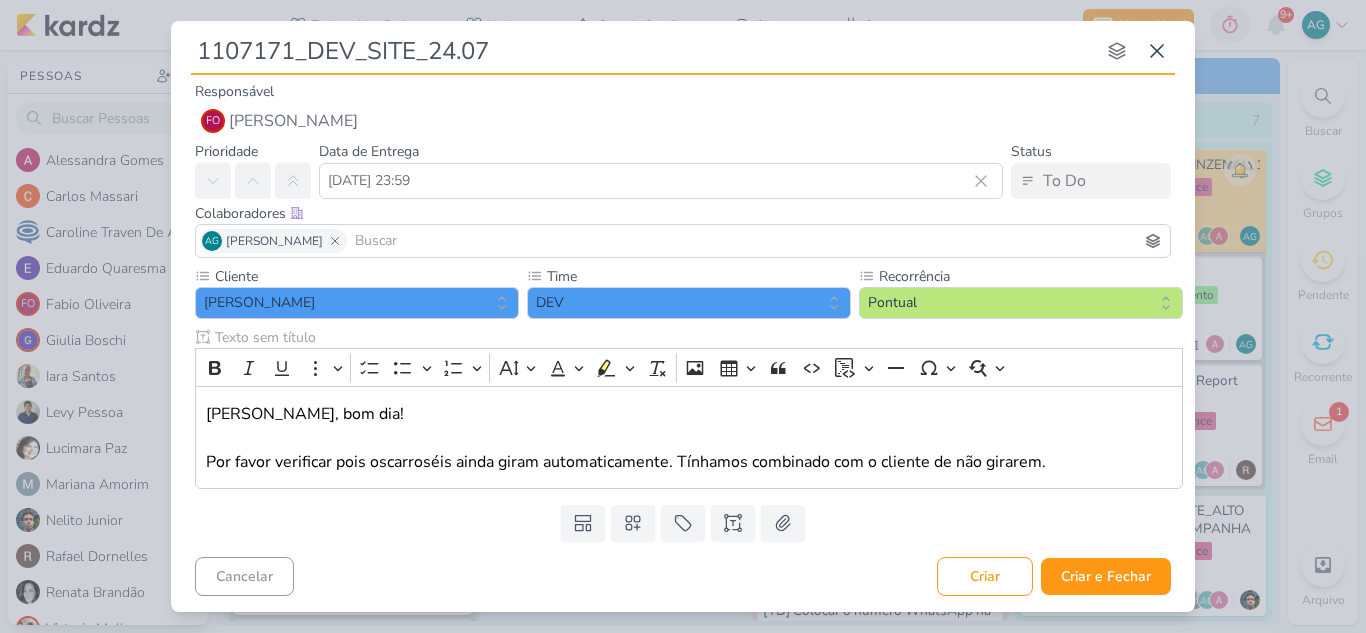 click on "1107171_DEV_SITE_24.07
nenhum grupo disponível
esc
Responsável
FO
Fabio Oliveira
FO
Fabio Oliveira
Prioridade
Data de Entrega
24 de julho de 2025 às 23:59
Julho 1" at bounding box center [683, 310] 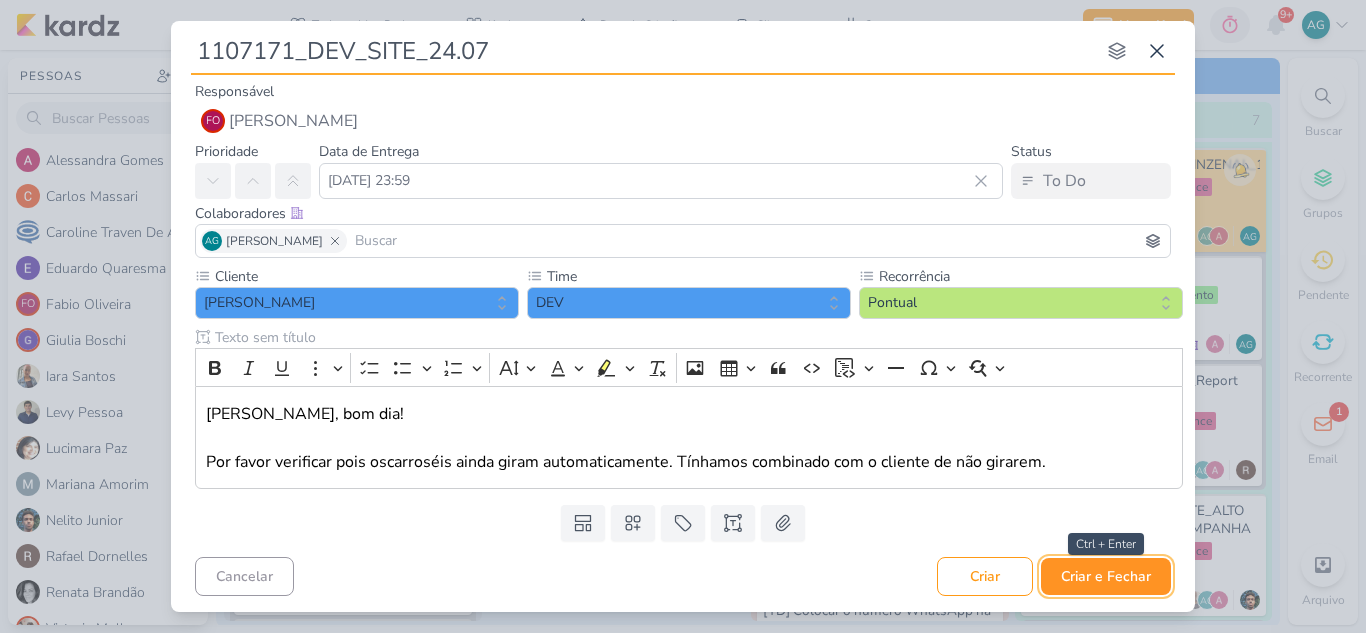 click on "Criar e Fechar" at bounding box center [1106, 576] 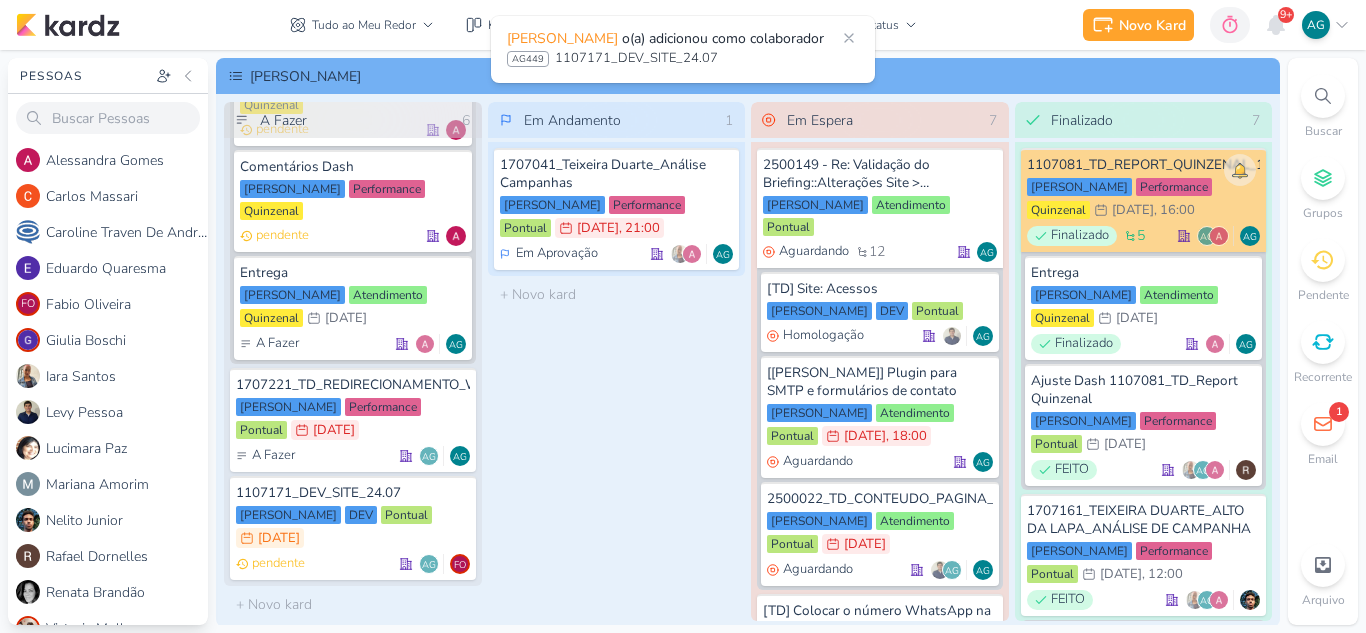 scroll, scrollTop: 1239, scrollLeft: 0, axis: vertical 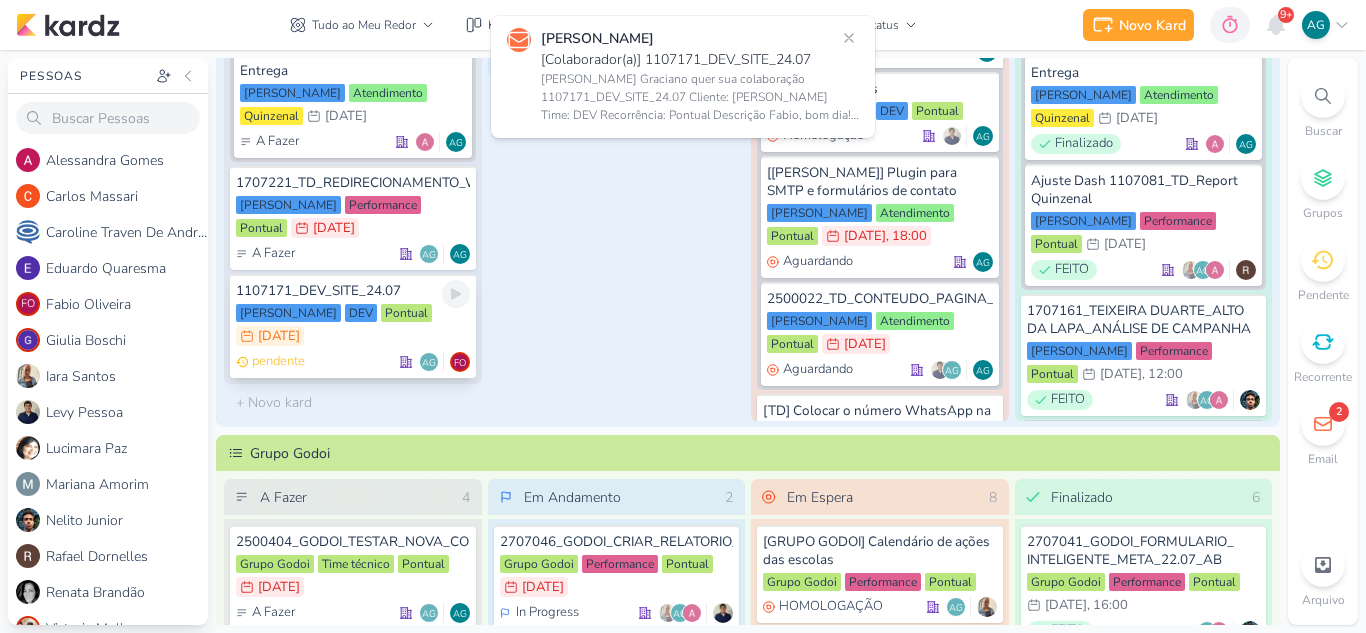 click on "1107171_DEV_SITE_24.07" at bounding box center [353, 291] 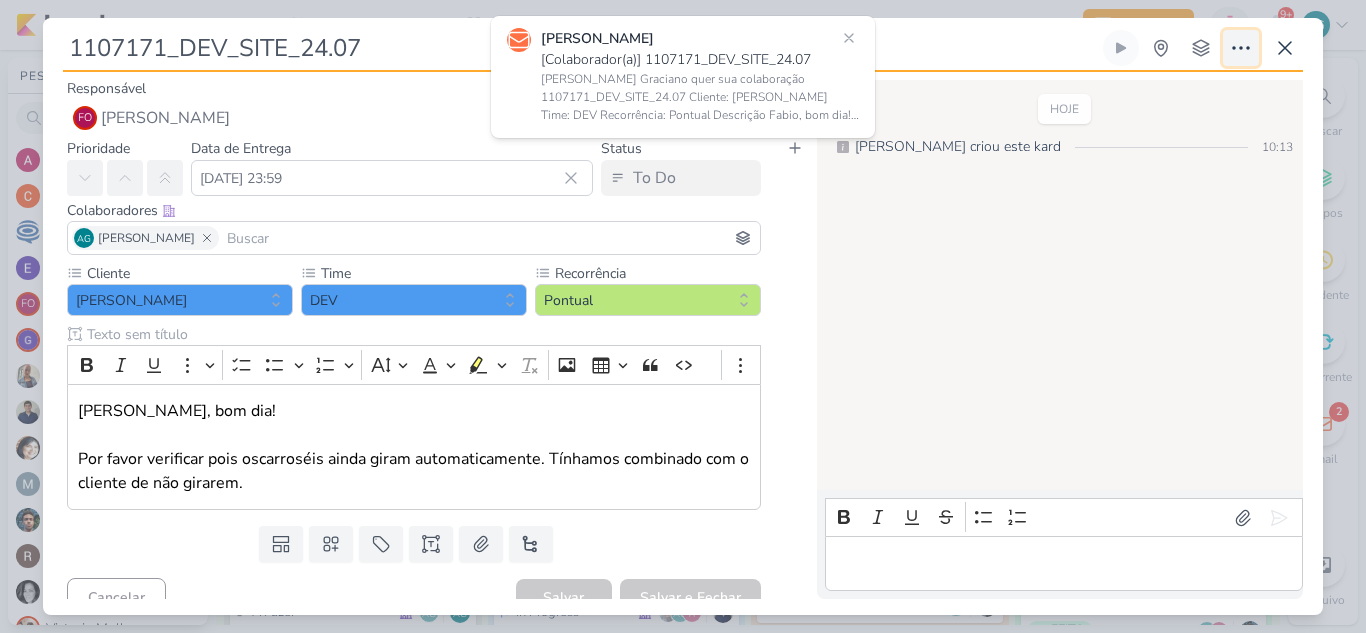 click 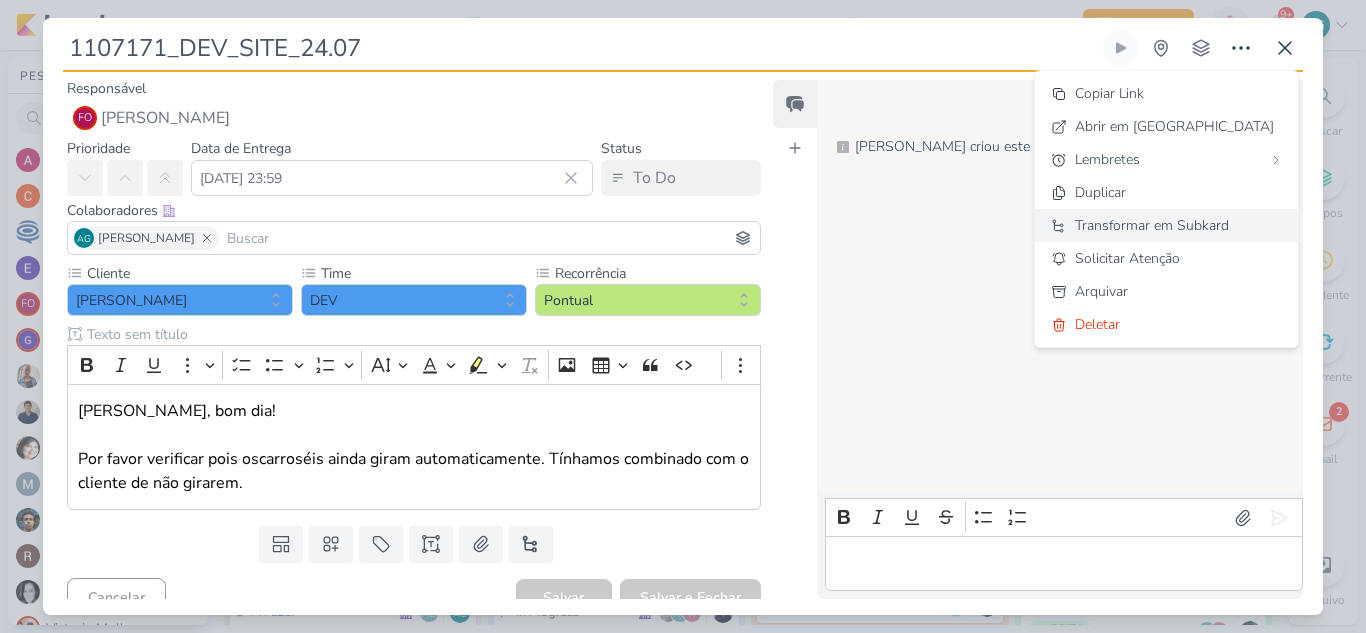 click on "Transformar em Subkard" at bounding box center (1152, 225) 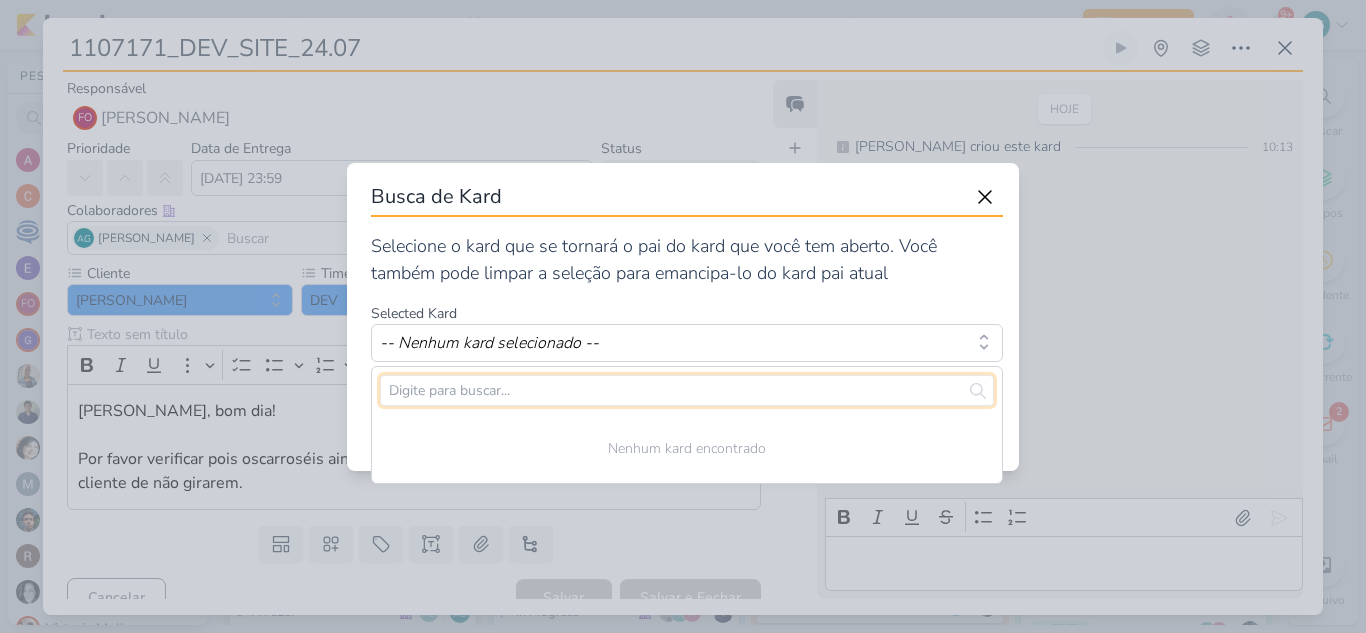 click at bounding box center [687, 390] 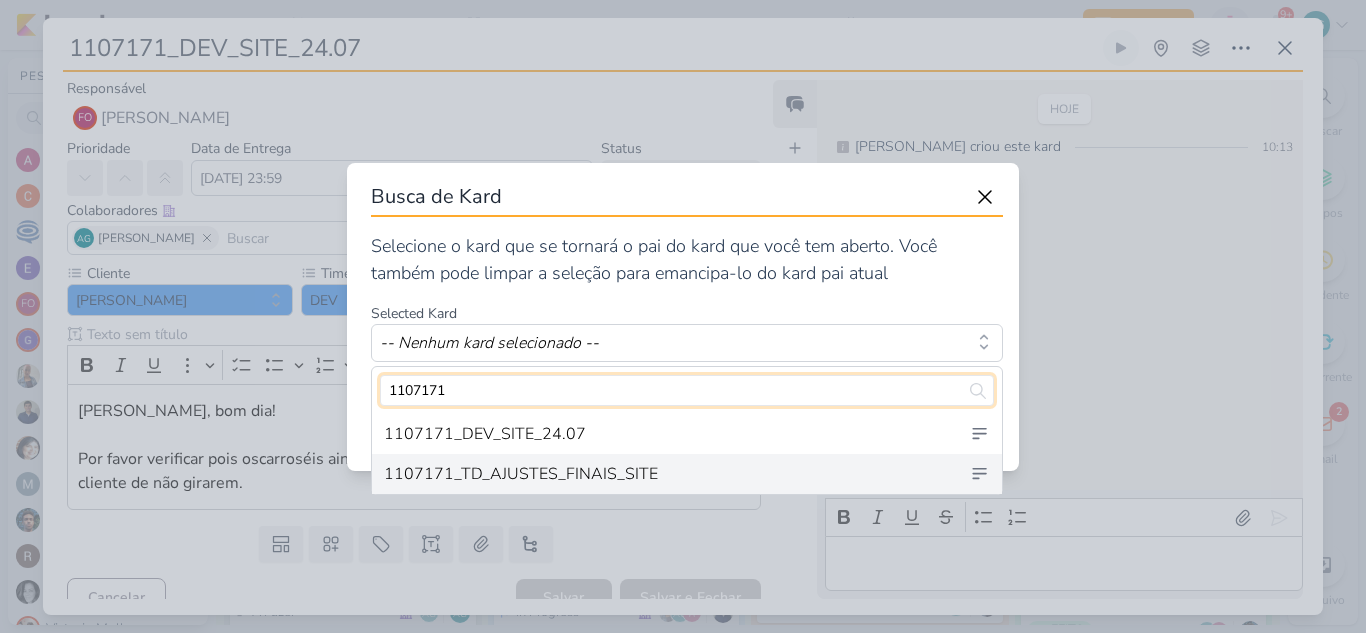 type on "1107171" 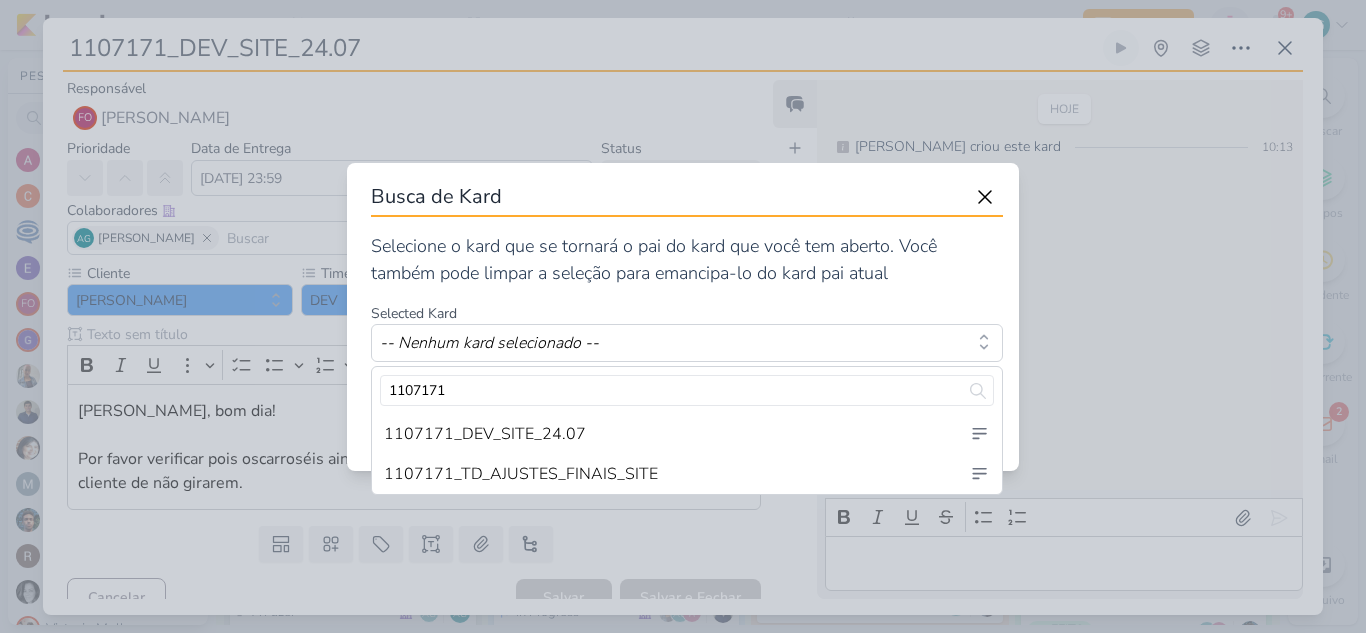 click on "1107171_TD_AJUSTES_FINAIS_SITE" at bounding box center (521, 474) 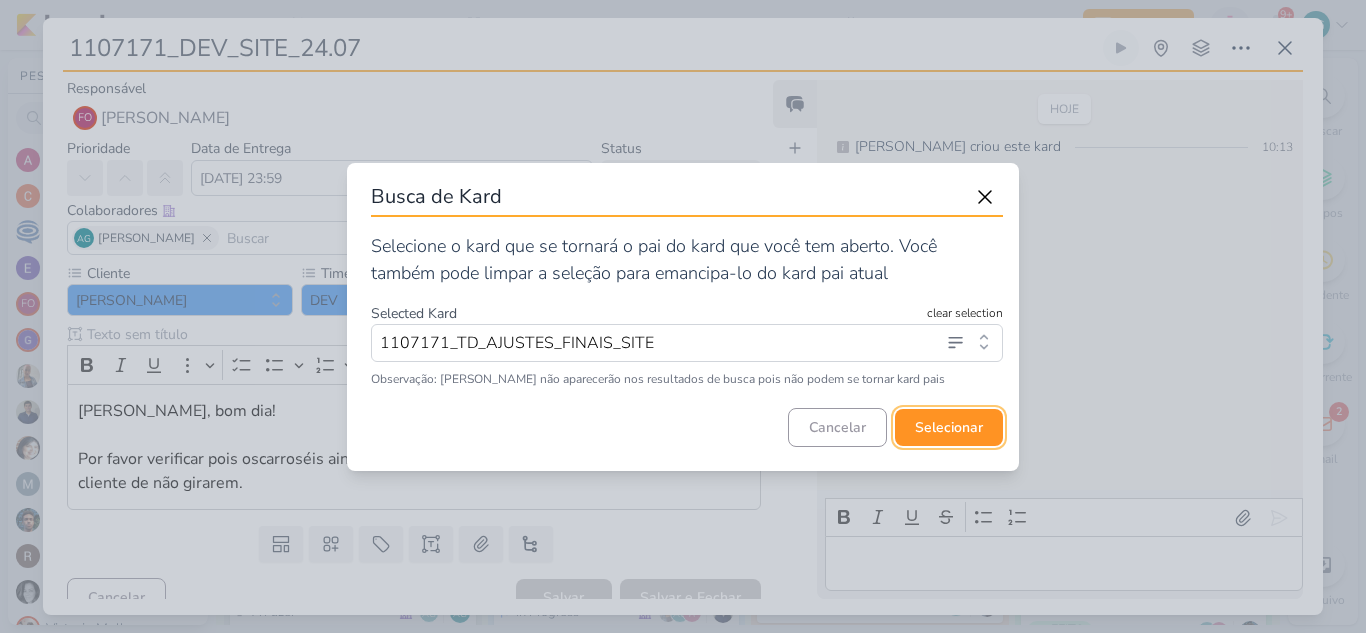 click on "selecionar" at bounding box center (949, 427) 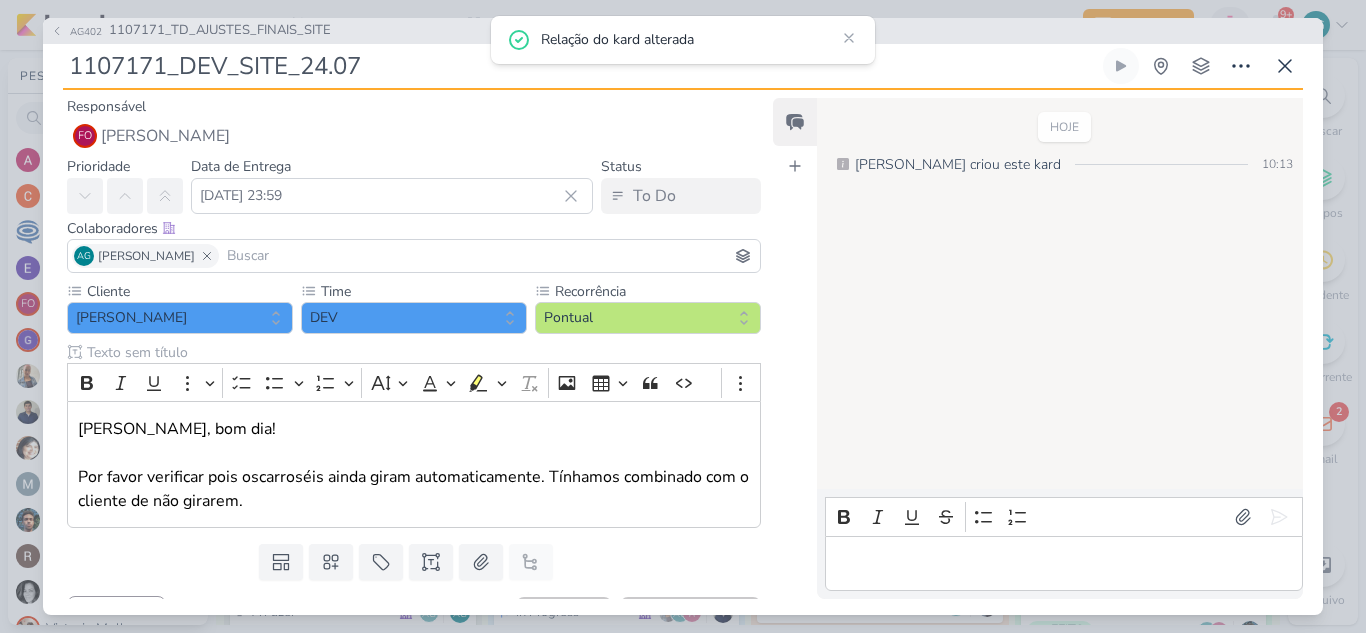 scroll, scrollTop: 308, scrollLeft: 0, axis: vertical 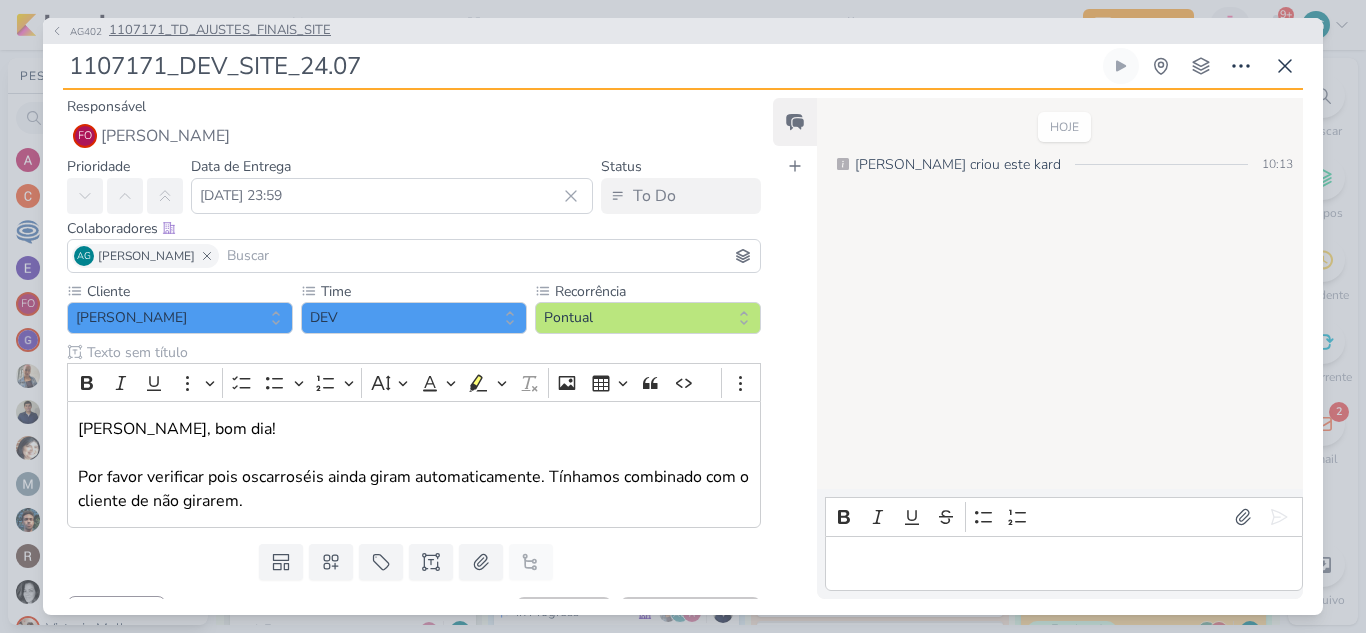 click on "1107171_TD_AJUSTES_FINAIS_SITE" at bounding box center (220, 31) 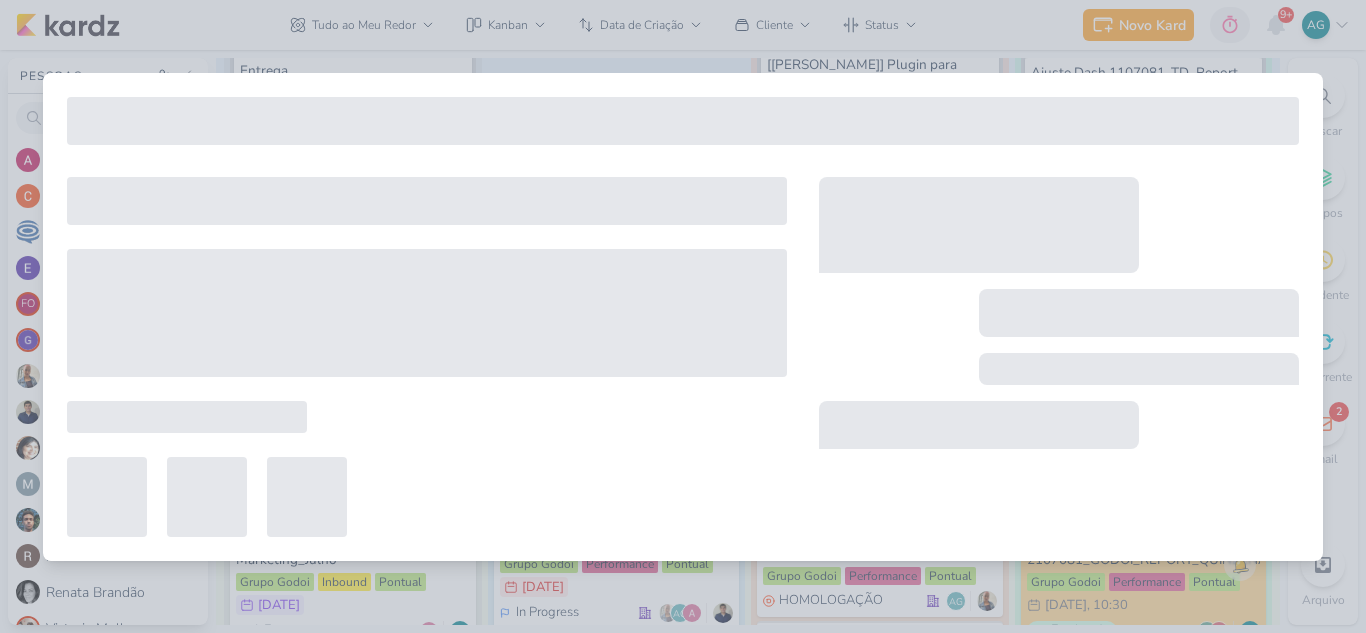 type on "1107171_TD_AJUSTES_FINAIS_SITE" 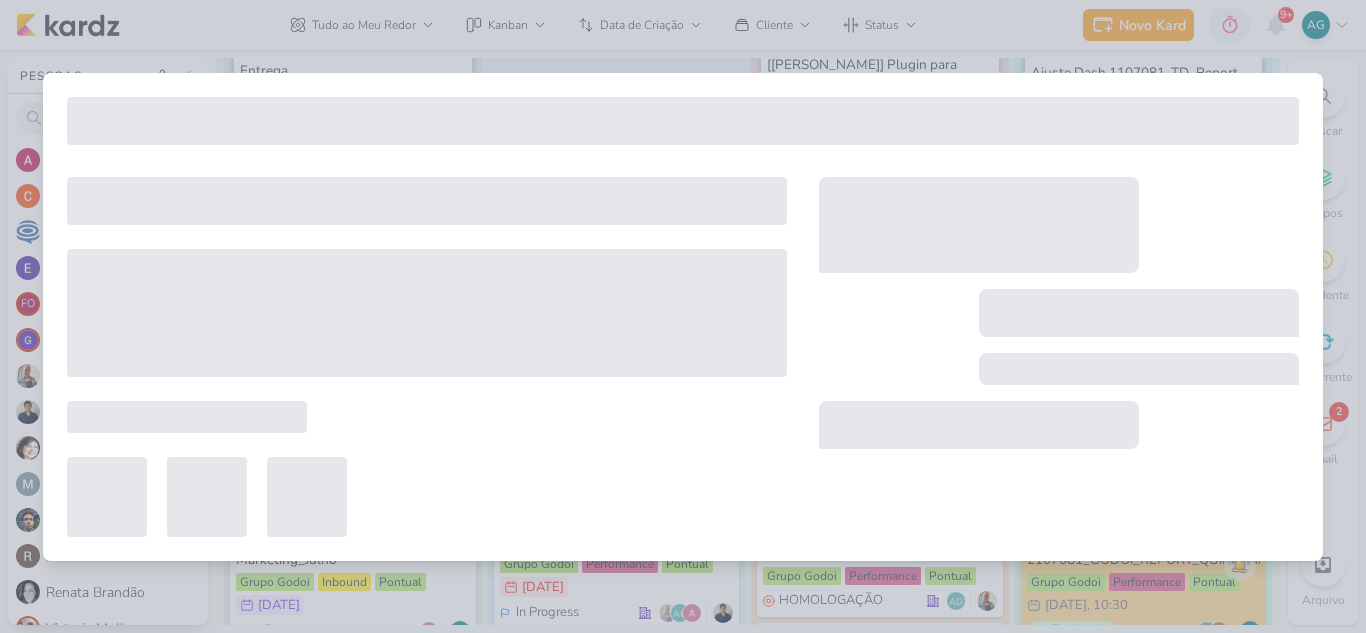 type on "[DATE] 23:59" 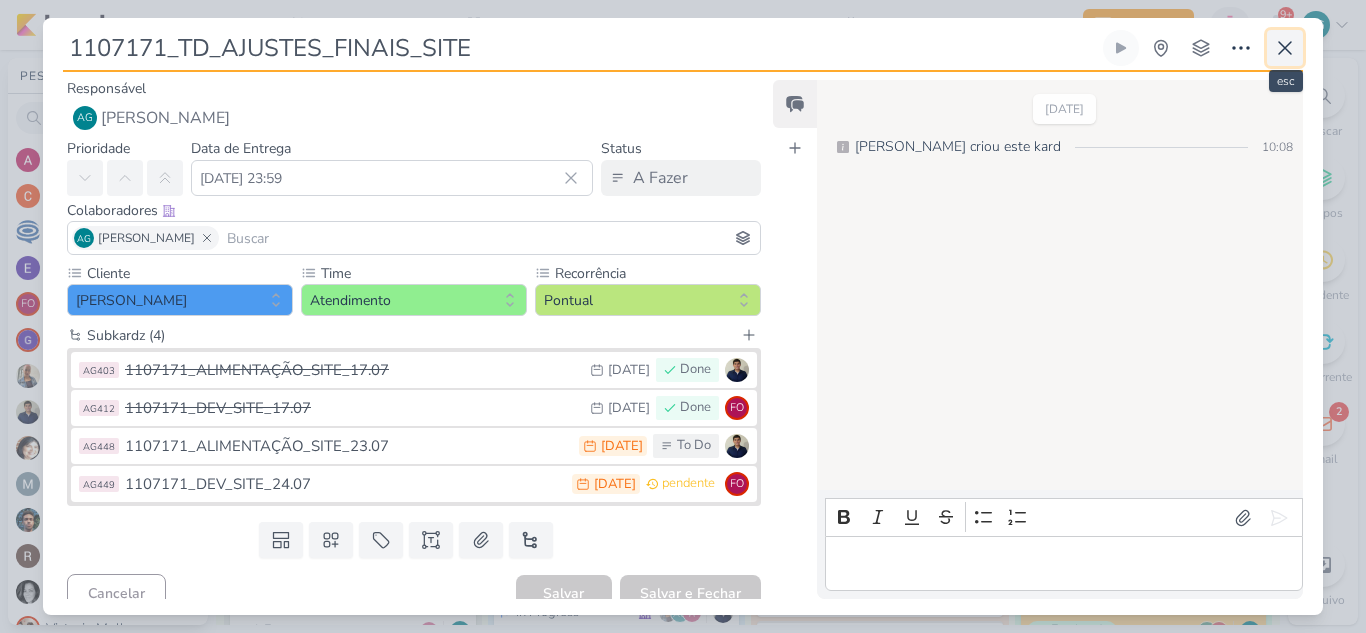 click 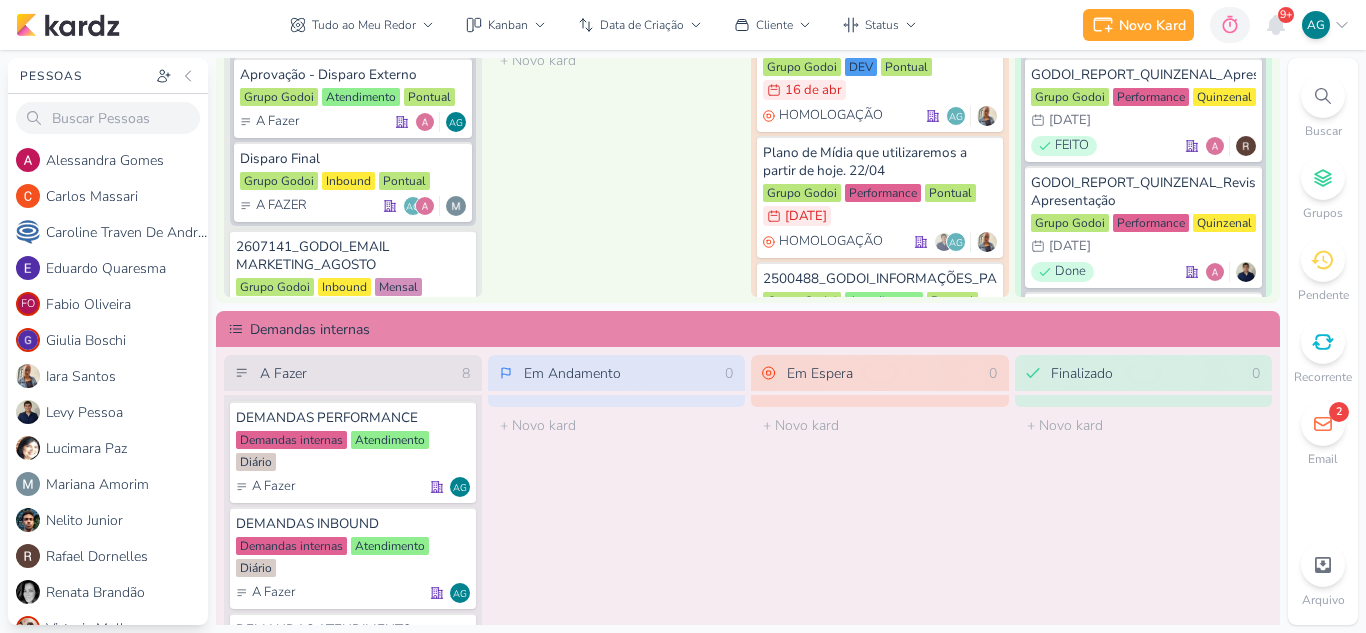 scroll, scrollTop: 1008, scrollLeft: 0, axis: vertical 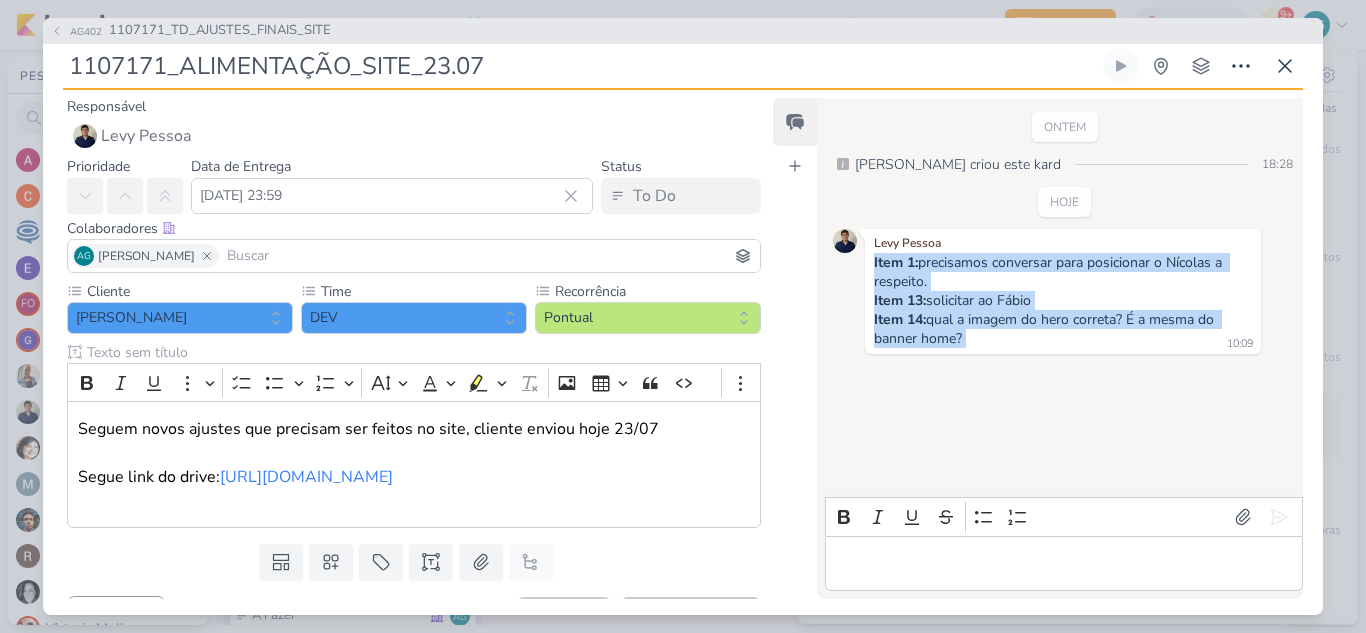 drag, startPoint x: 976, startPoint y: 338, endPoint x: 865, endPoint y: 270, distance: 130.17296 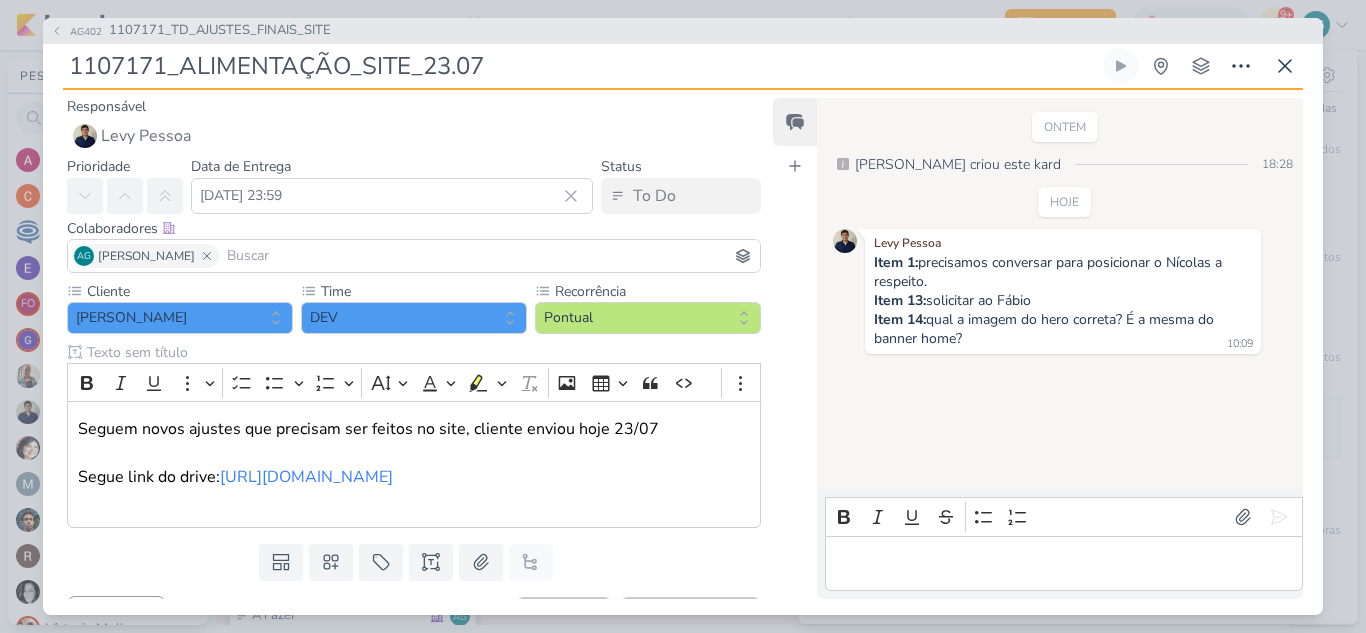 click at bounding box center [1063, 563] 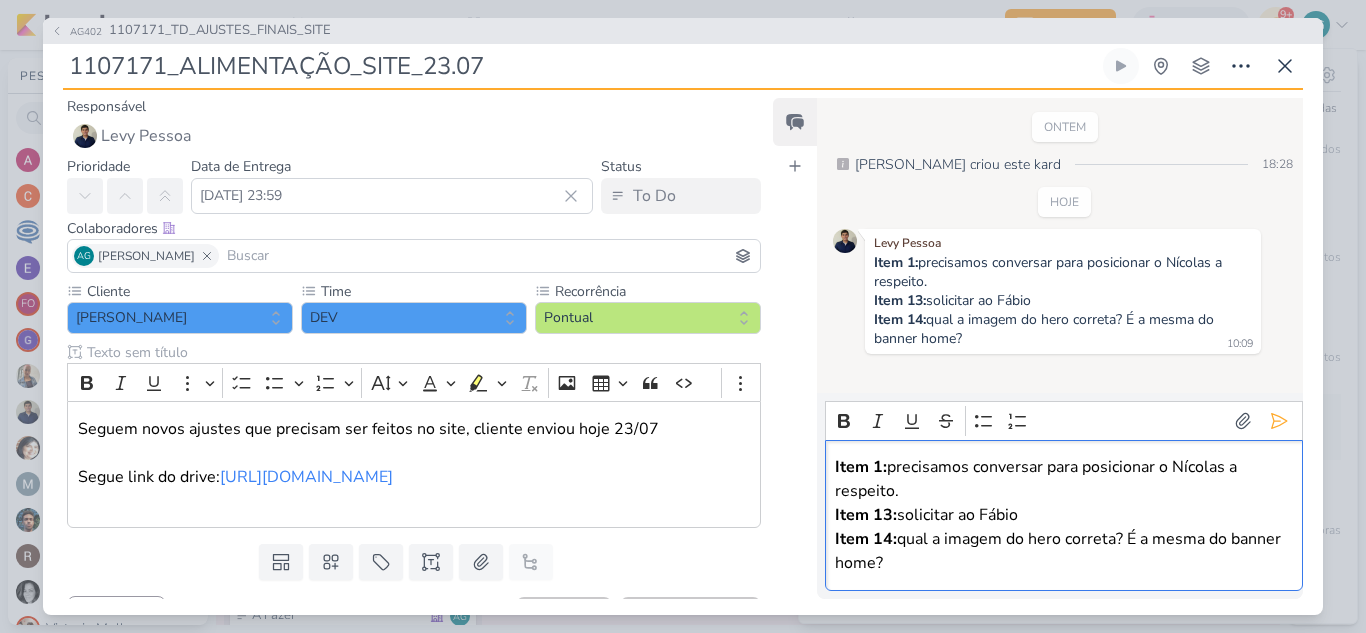 drag, startPoint x: 892, startPoint y: 466, endPoint x: 907, endPoint y: 485, distance: 24.207438 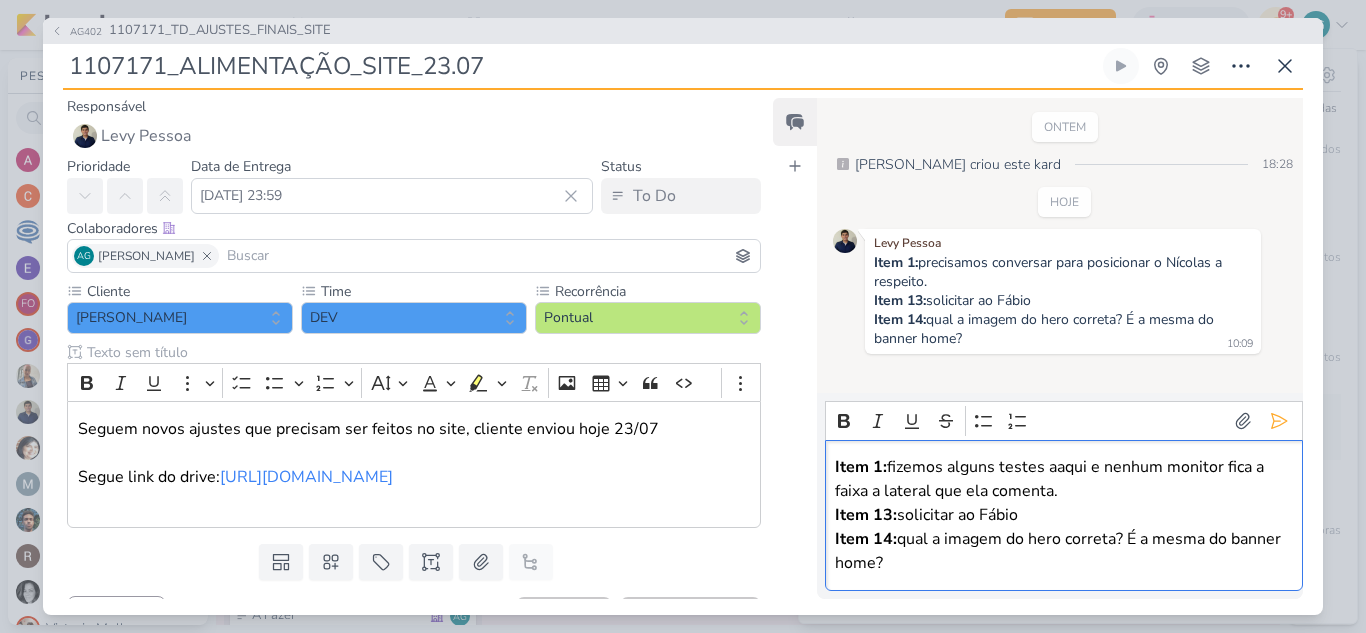 drag, startPoint x: 900, startPoint y: 512, endPoint x: 1024, endPoint y: 516, distance: 124.0645 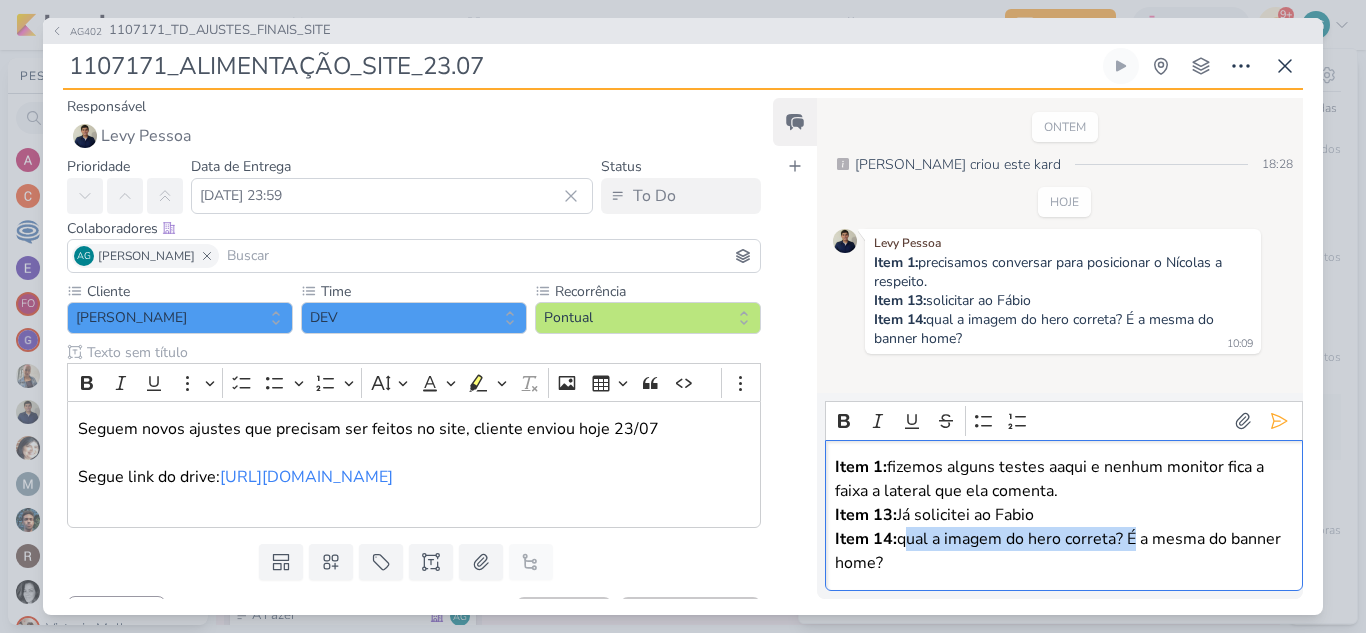 drag, startPoint x: 901, startPoint y: 540, endPoint x: 1128, endPoint y: 543, distance: 227.01982 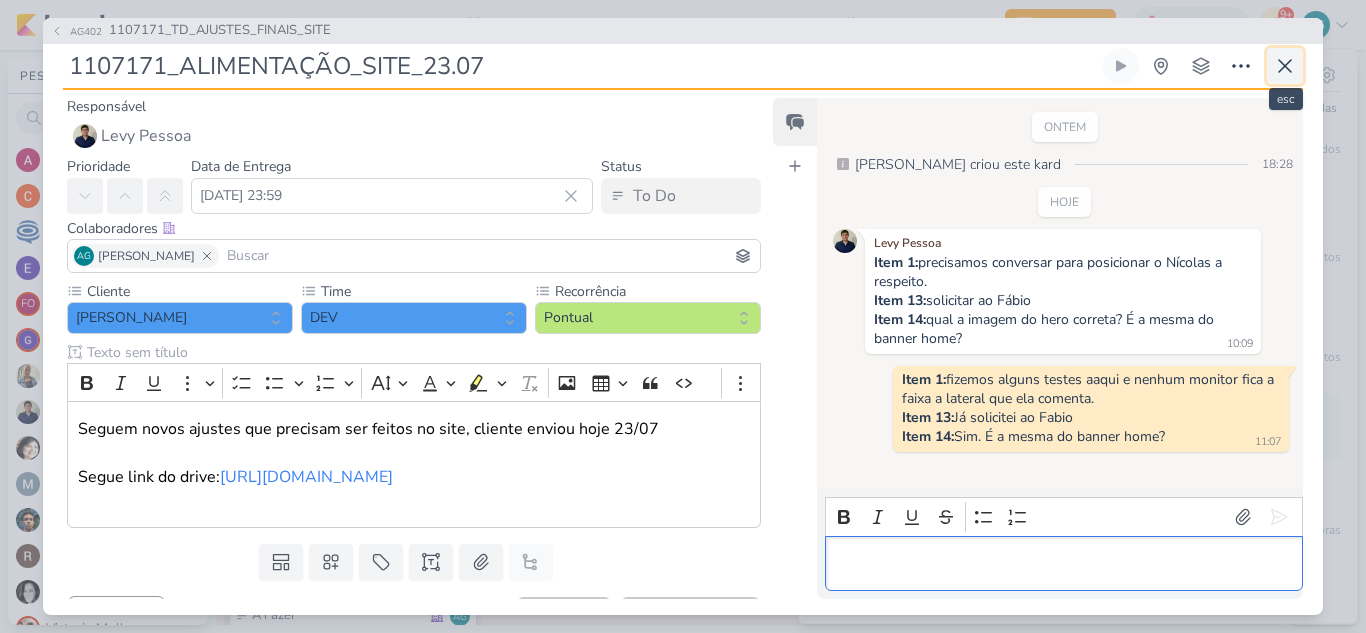 click 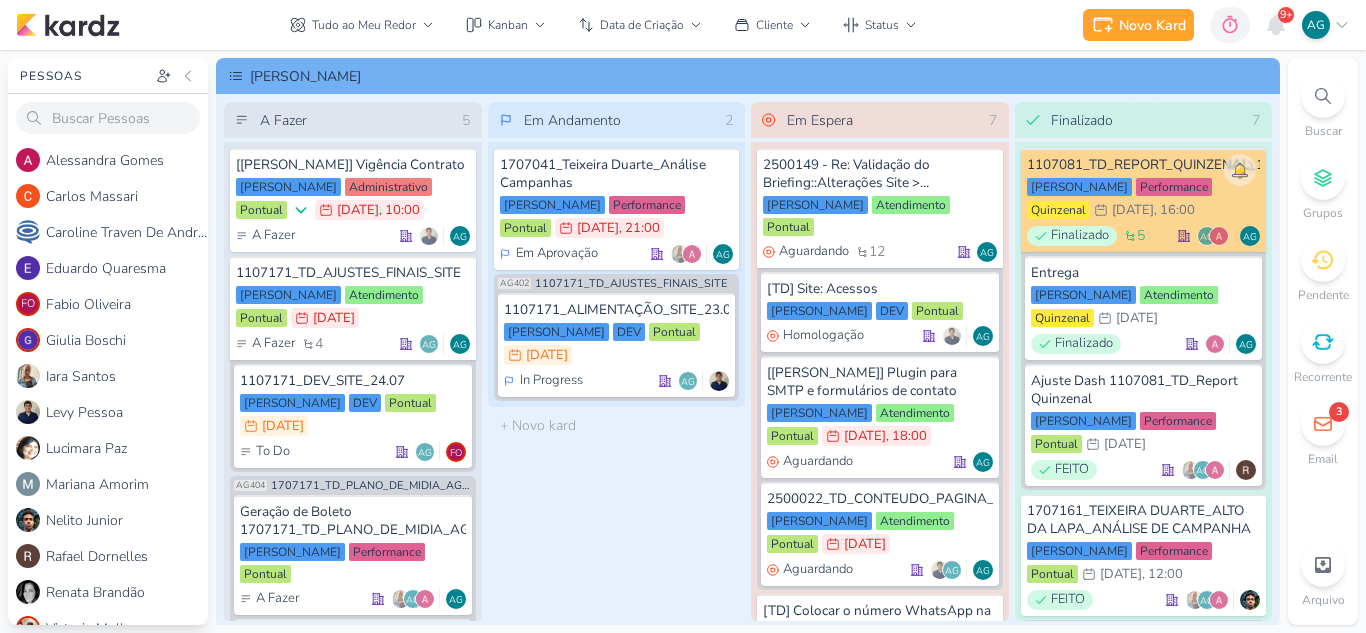 scroll, scrollTop: 0, scrollLeft: 0, axis: both 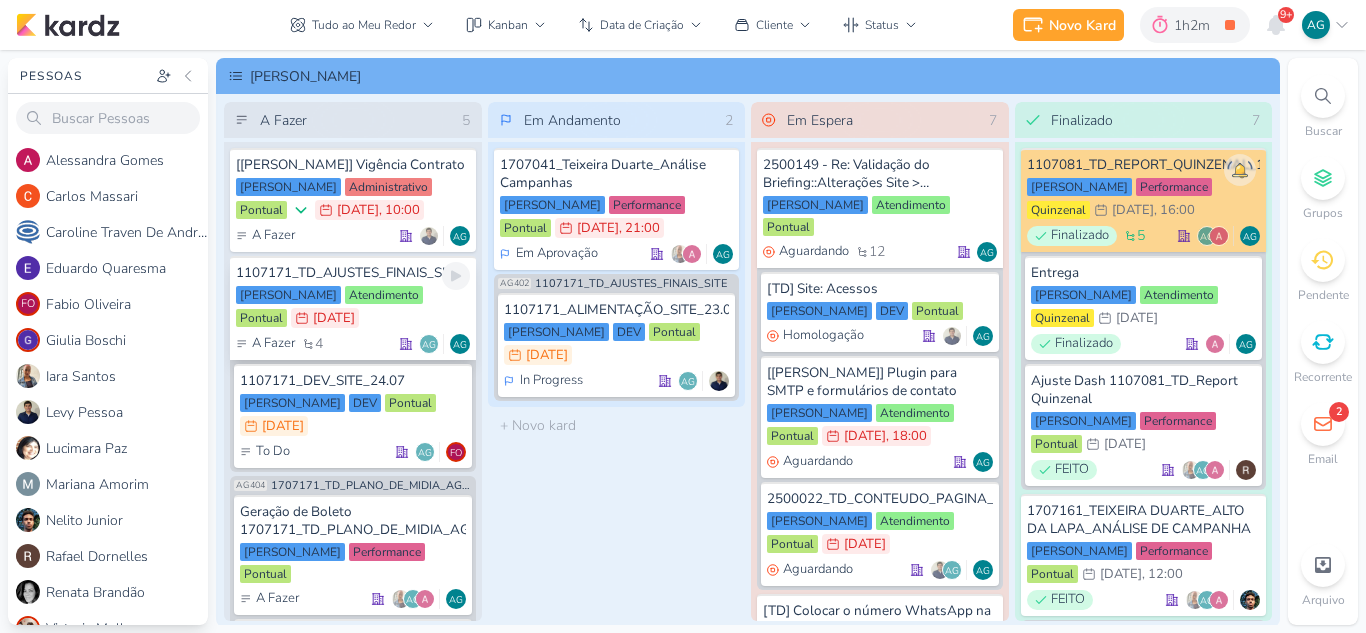 click on "1107171_TD_AJUSTES_FINAIS_SITE" at bounding box center (353, 273) 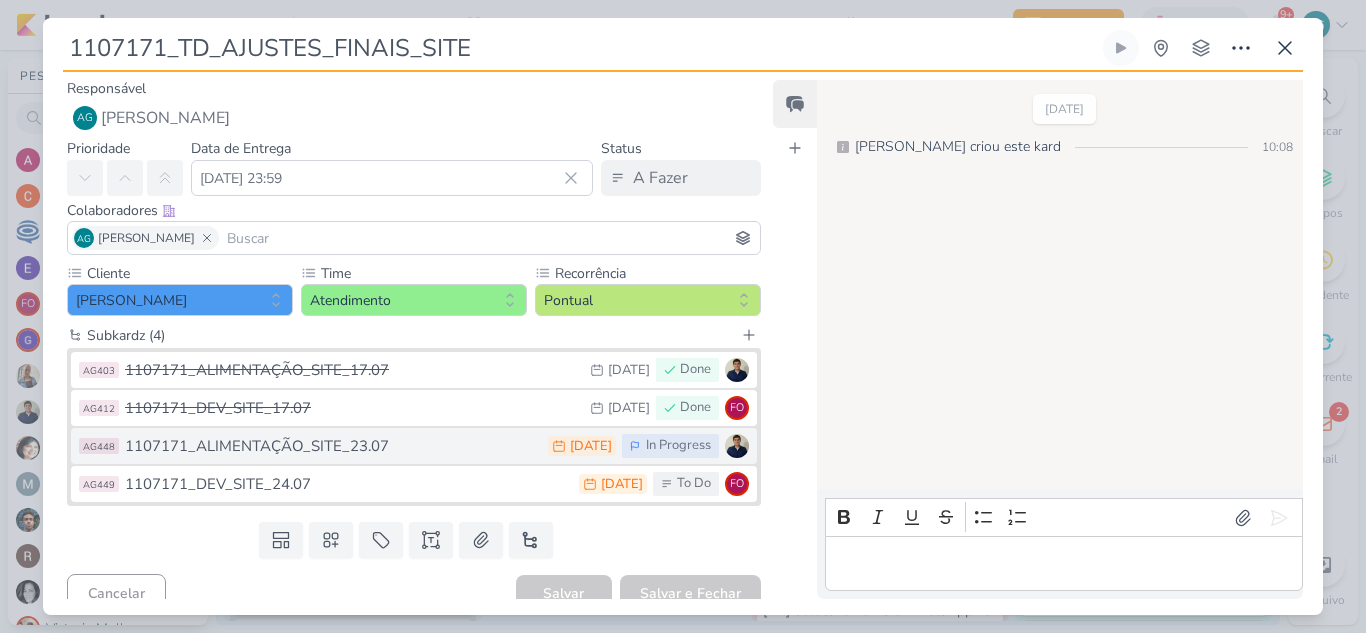 click on "1107171_ALIMENTAÇÃO_SITE_23.07" at bounding box center [331, 446] 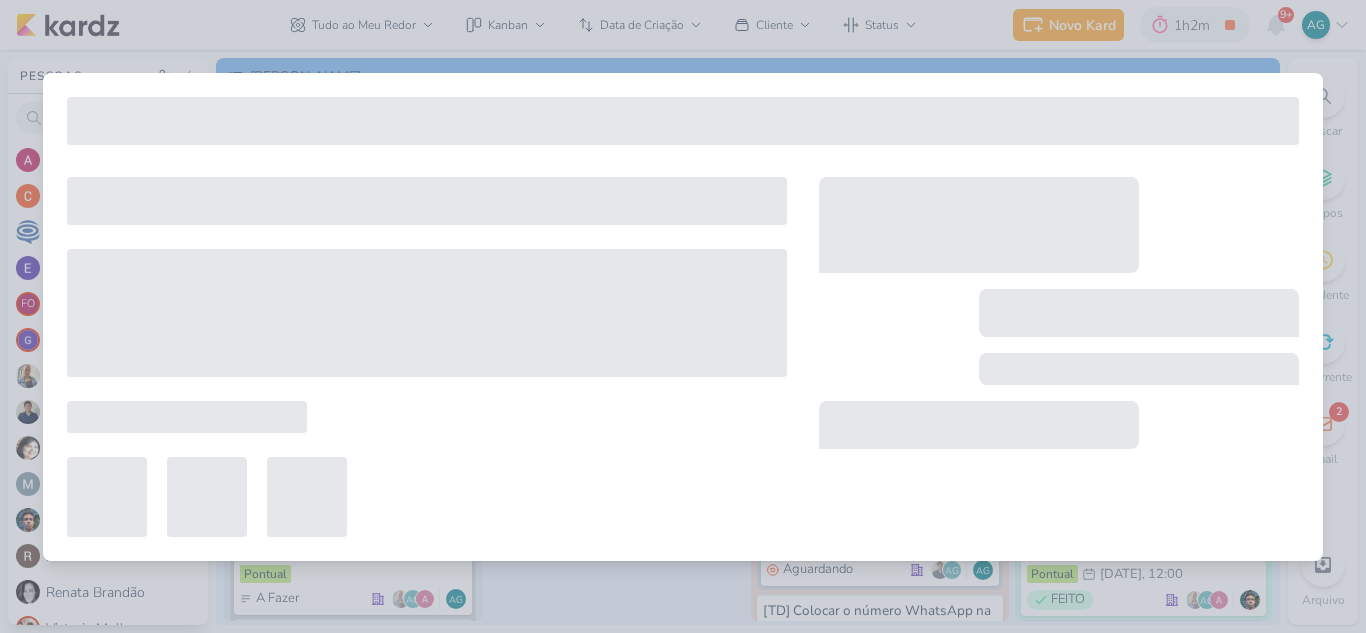 type on "1107171_ALIMENTAÇÃO_SITE_23.07" 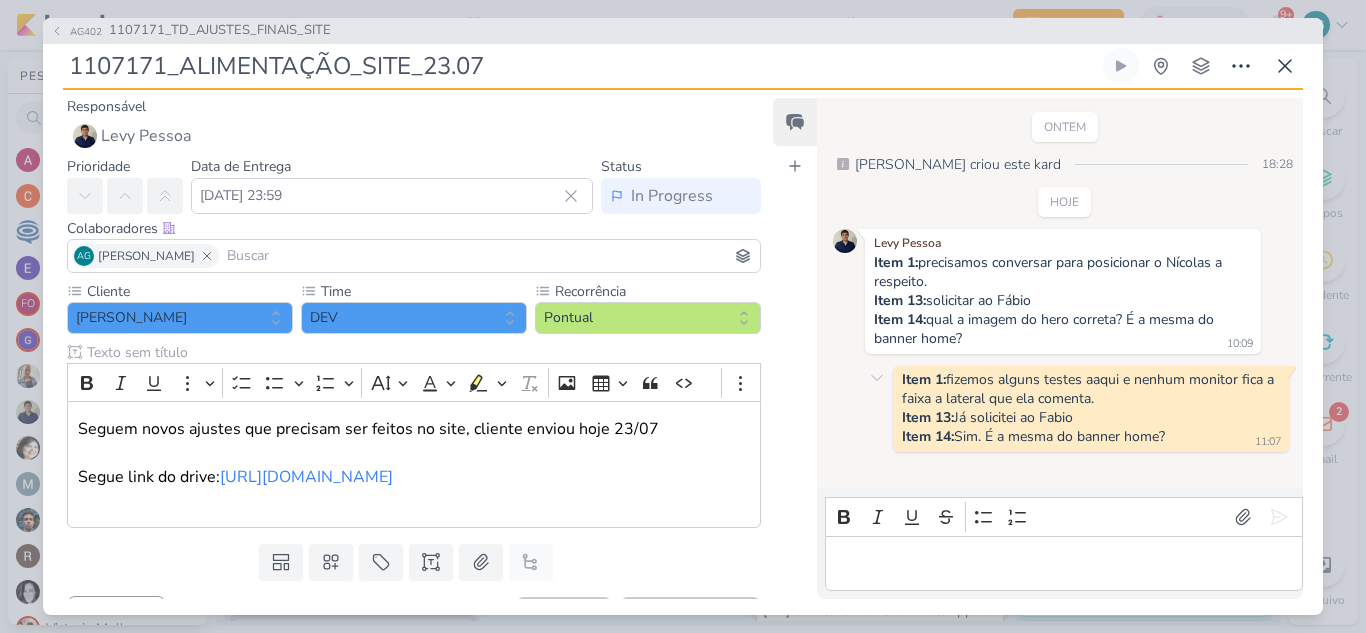 drag, startPoint x: 962, startPoint y: 437, endPoint x: 1167, endPoint y: 436, distance: 205.00244 